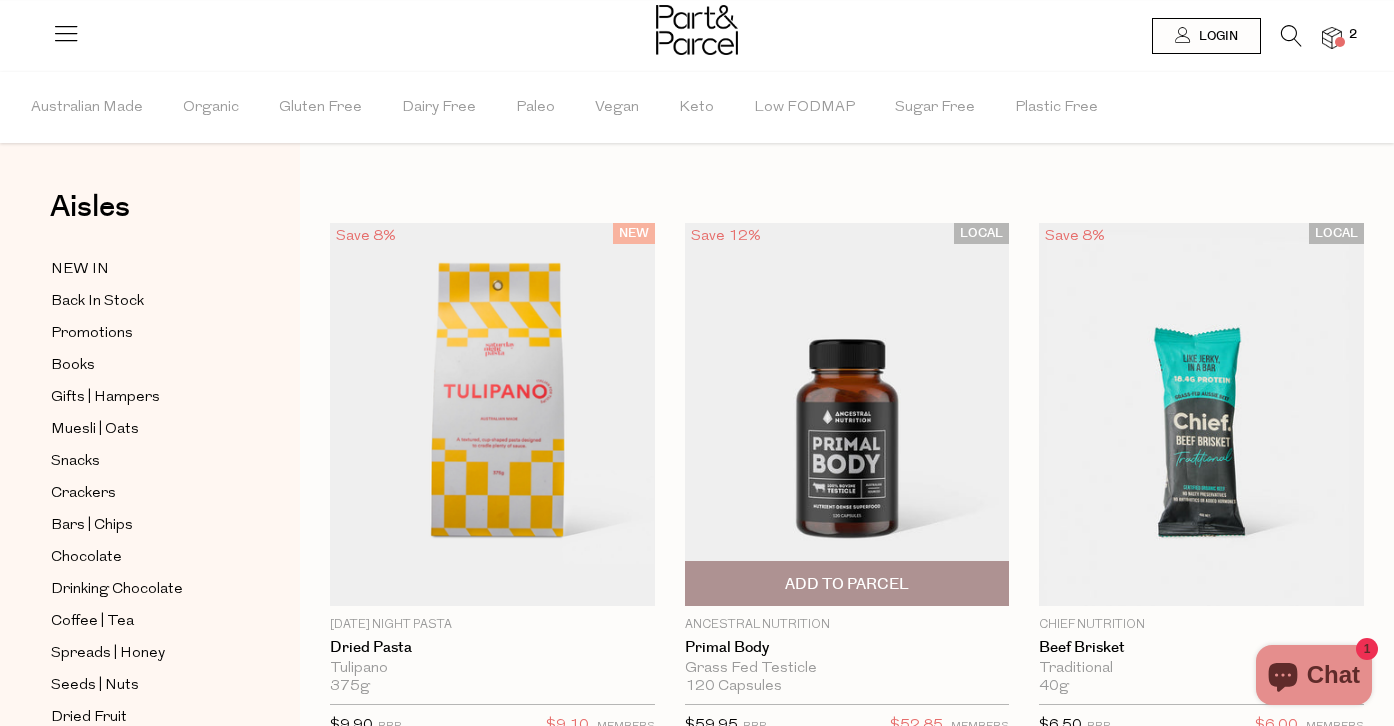 scroll, scrollTop: 0, scrollLeft: 0, axis: both 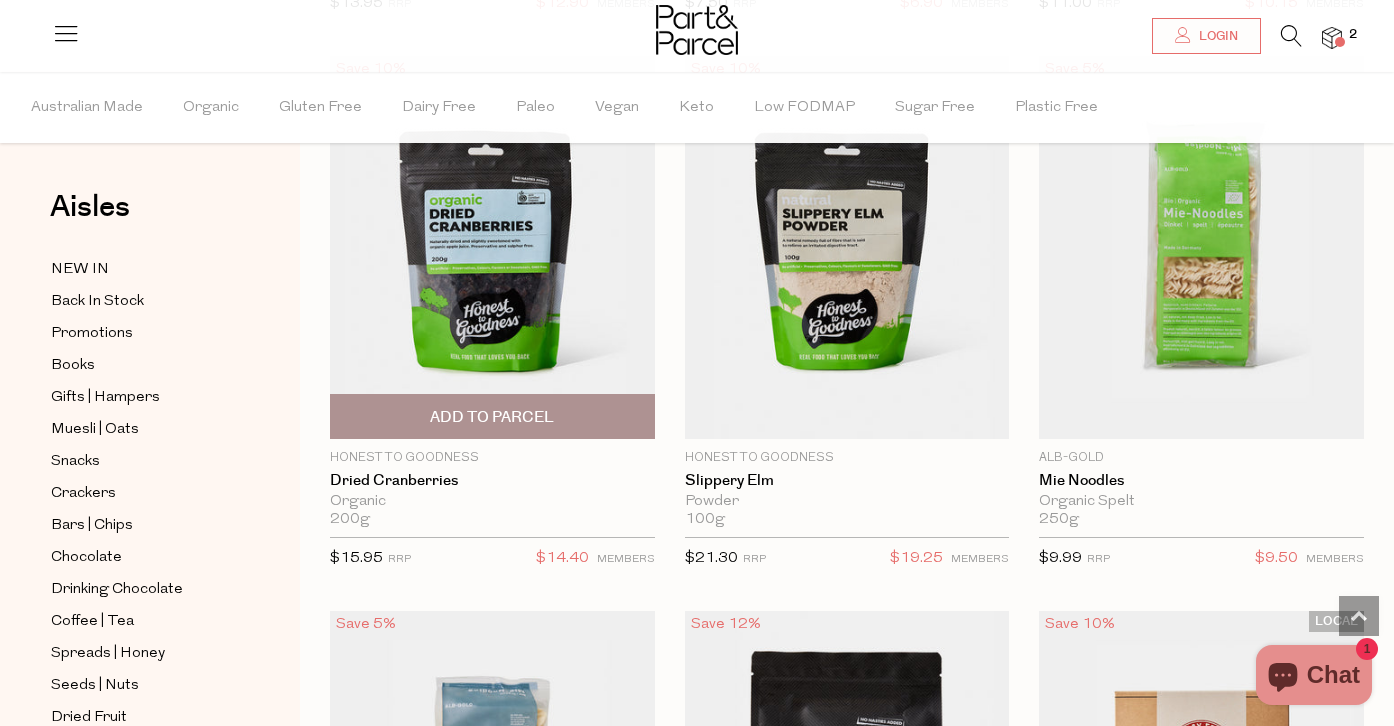 click on "Add To Parcel" at bounding box center [492, 416] 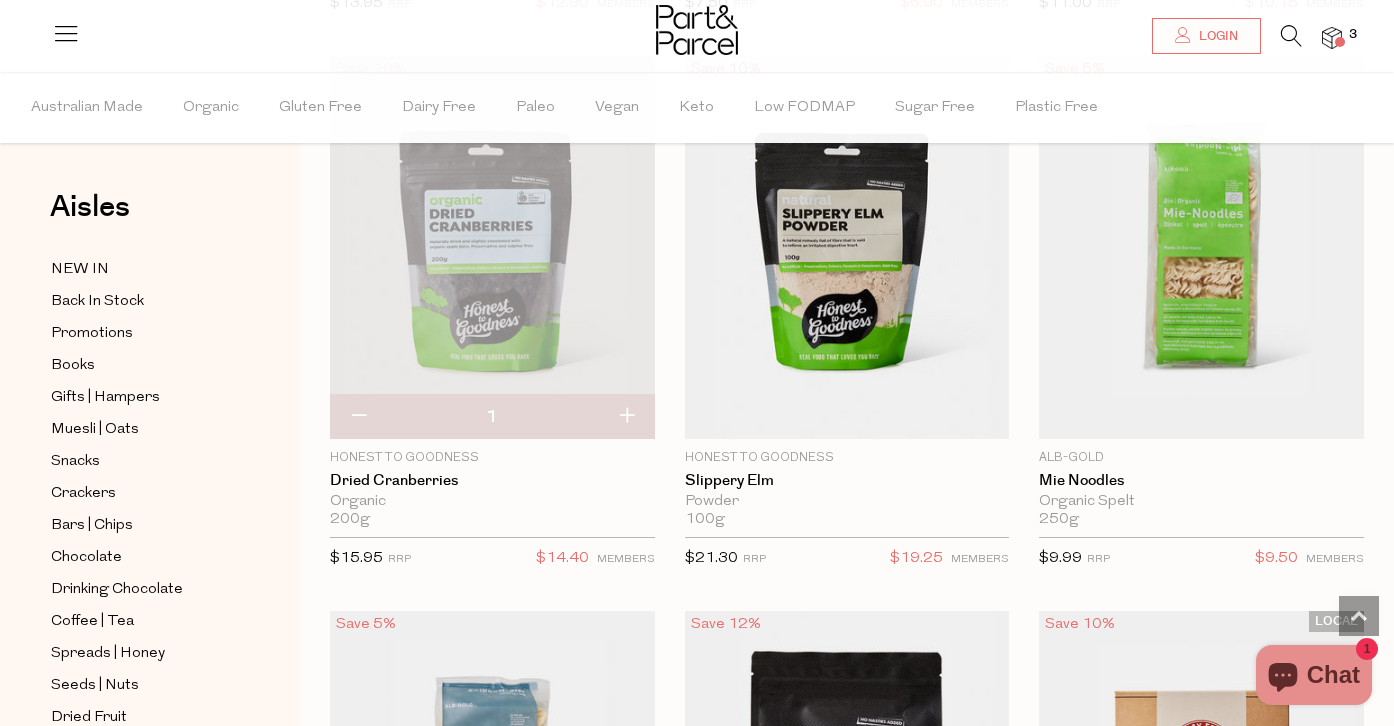 click at bounding box center (626, 417) 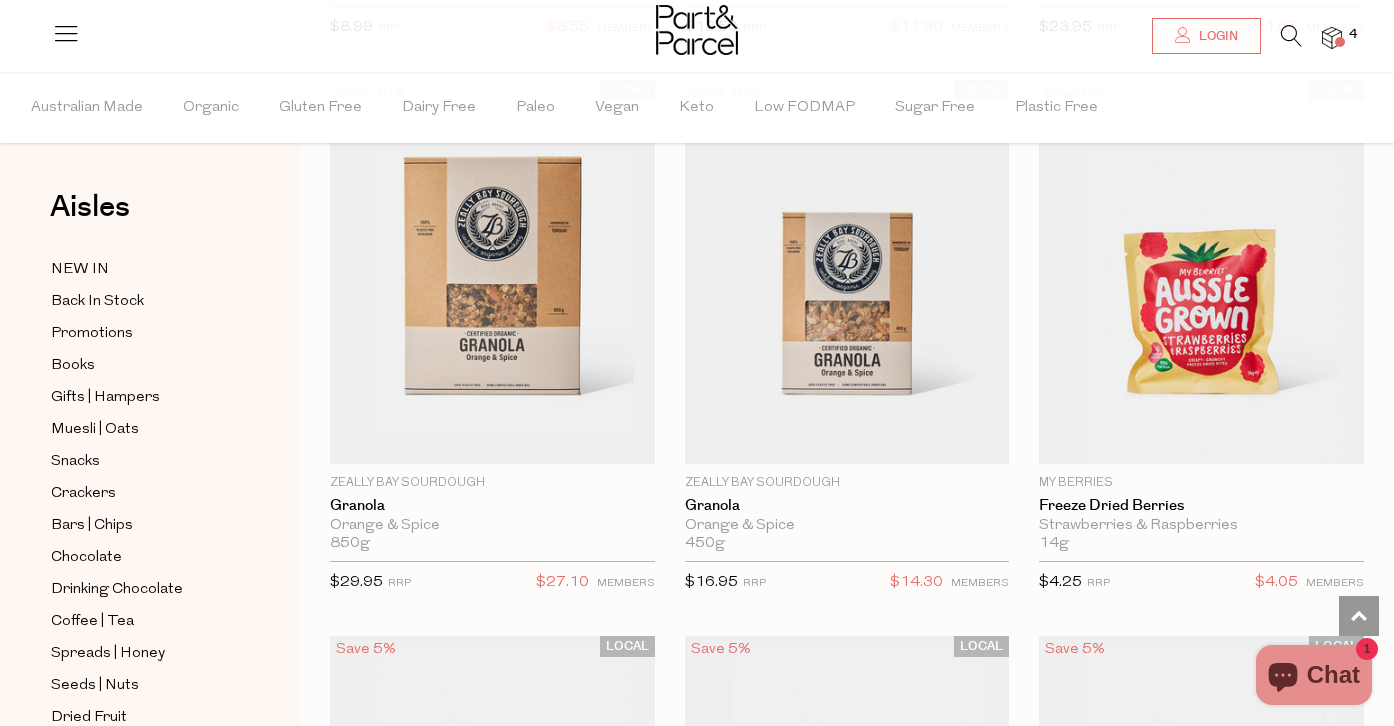 scroll, scrollTop: 7915, scrollLeft: 0, axis: vertical 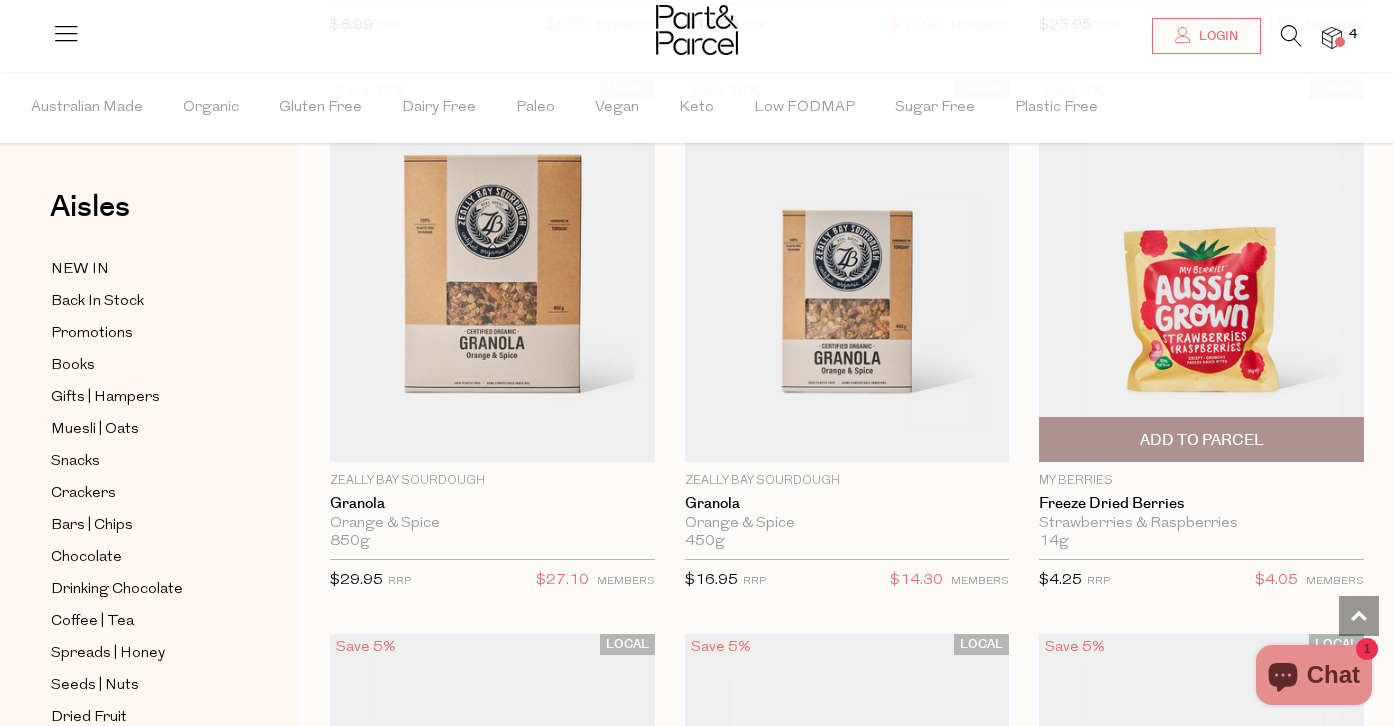 click on "Add To Parcel" at bounding box center (1202, 440) 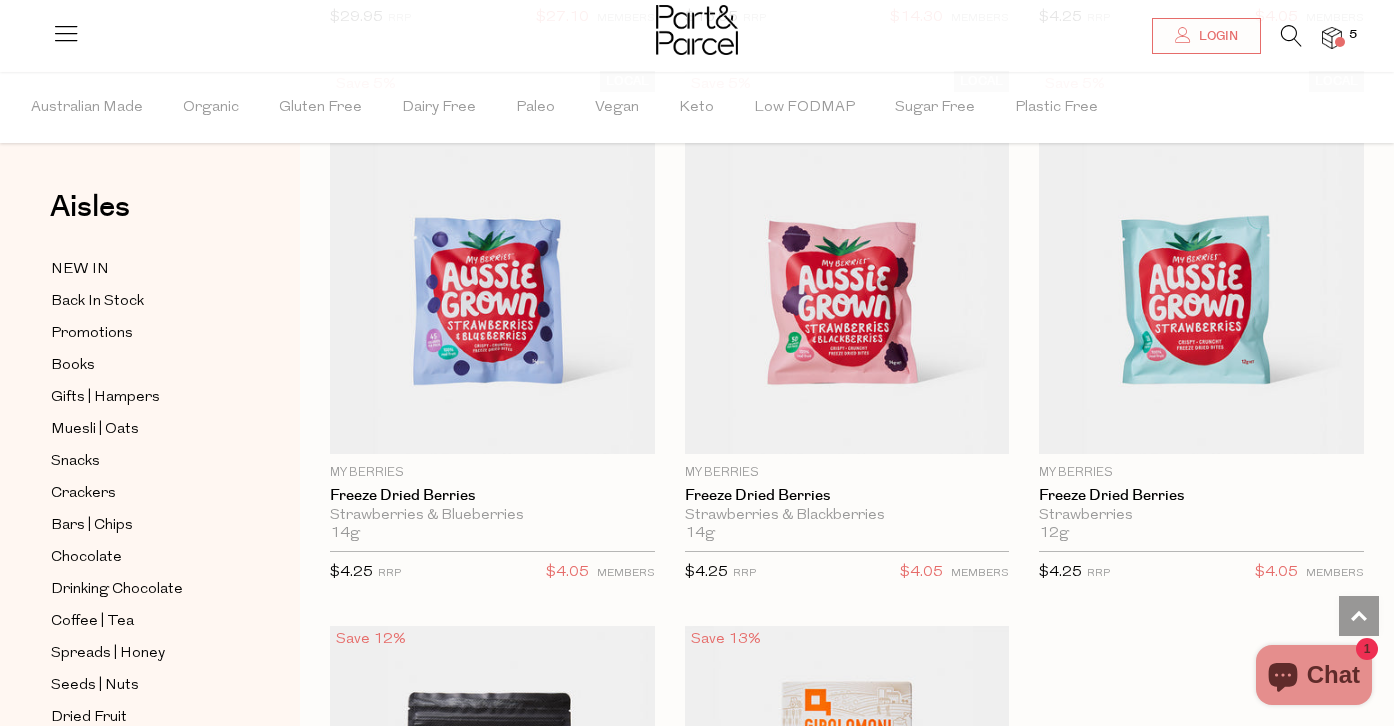 scroll, scrollTop: 8482, scrollLeft: 0, axis: vertical 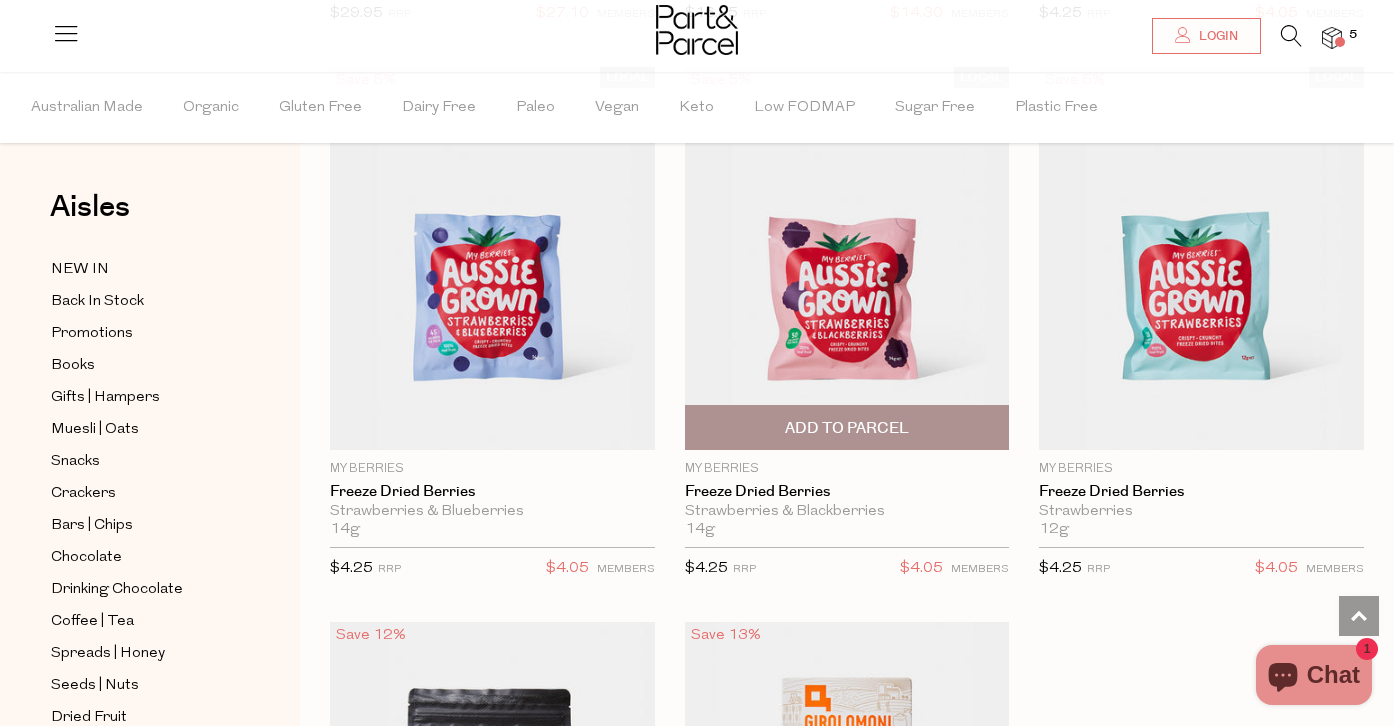 click on "Add To Parcel" at bounding box center [847, 428] 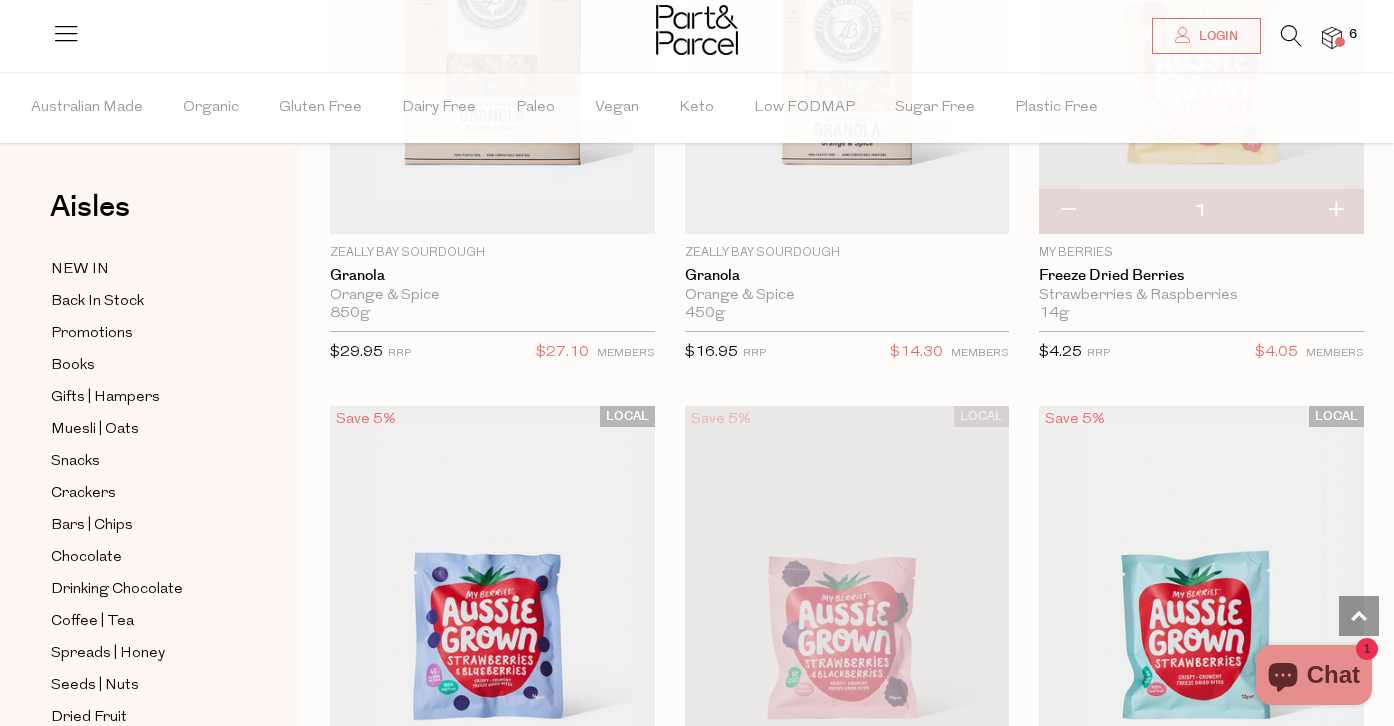 scroll, scrollTop: 7984, scrollLeft: 0, axis: vertical 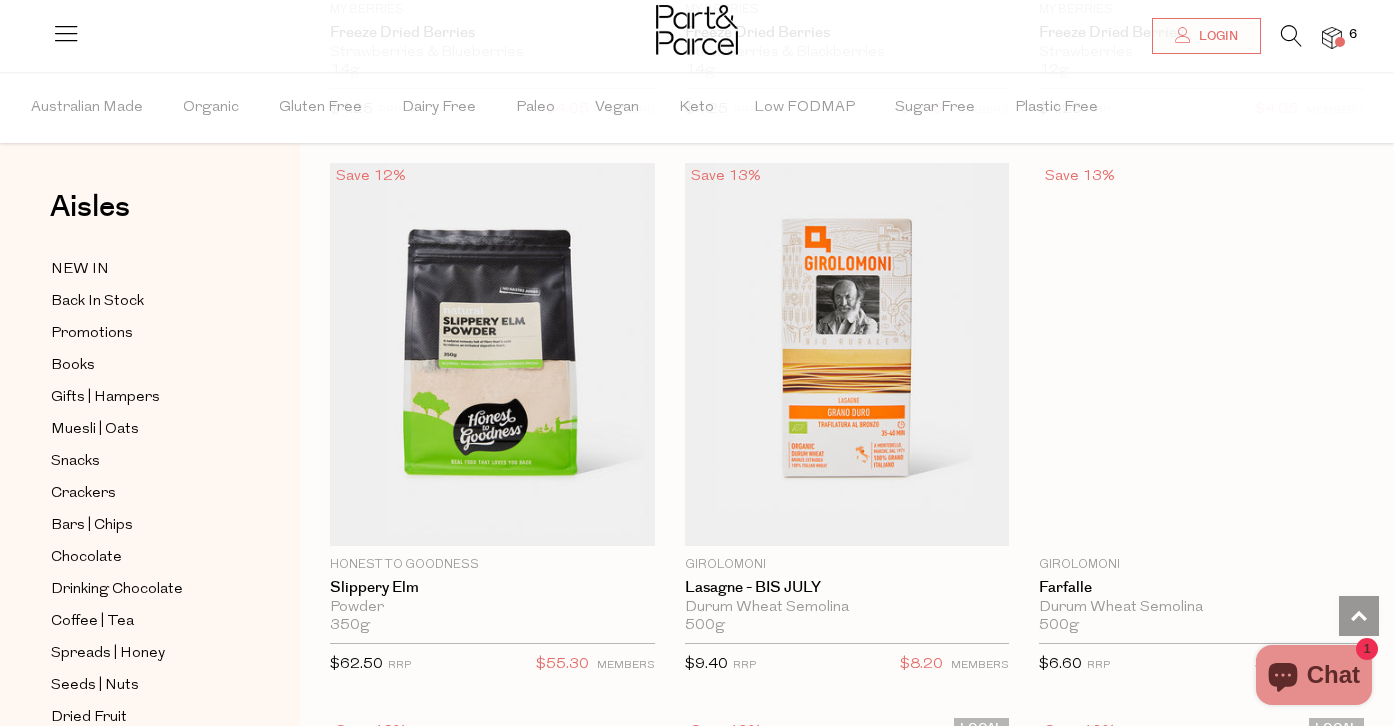 type on "2" 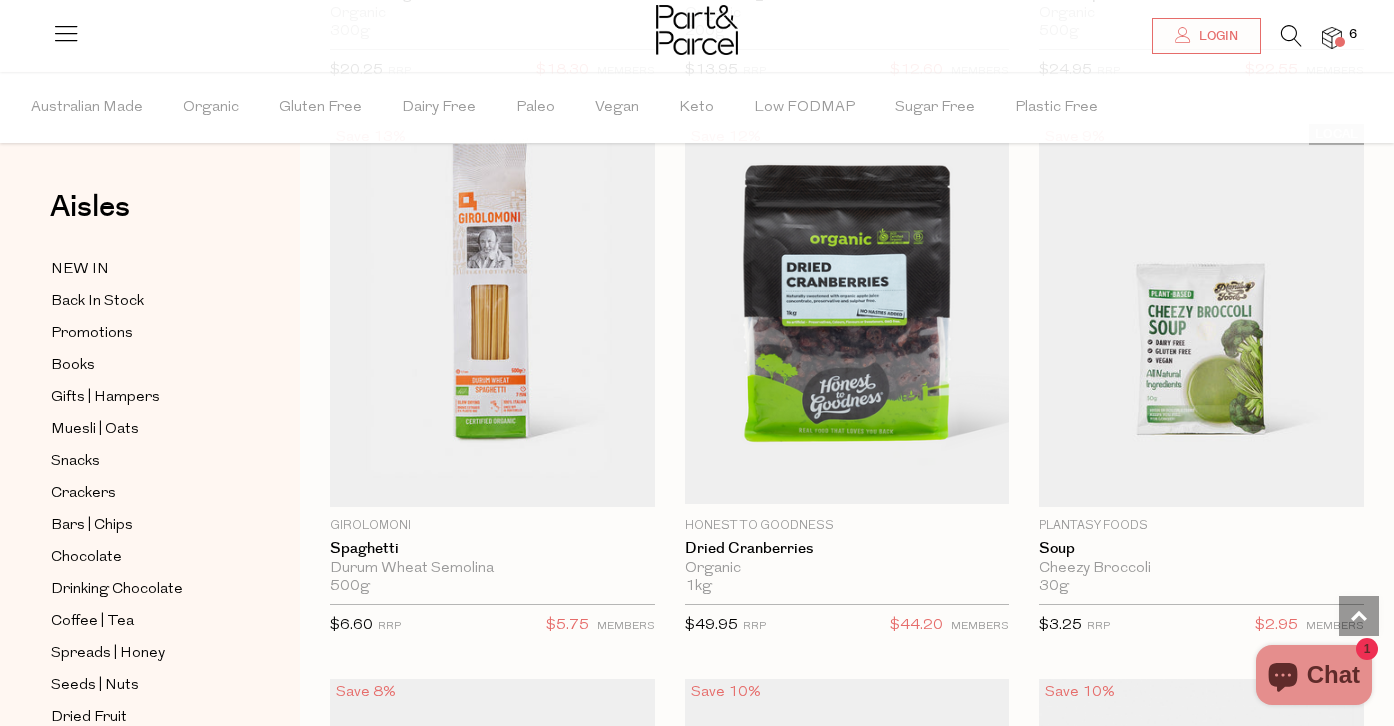 scroll, scrollTop: 11758, scrollLeft: 0, axis: vertical 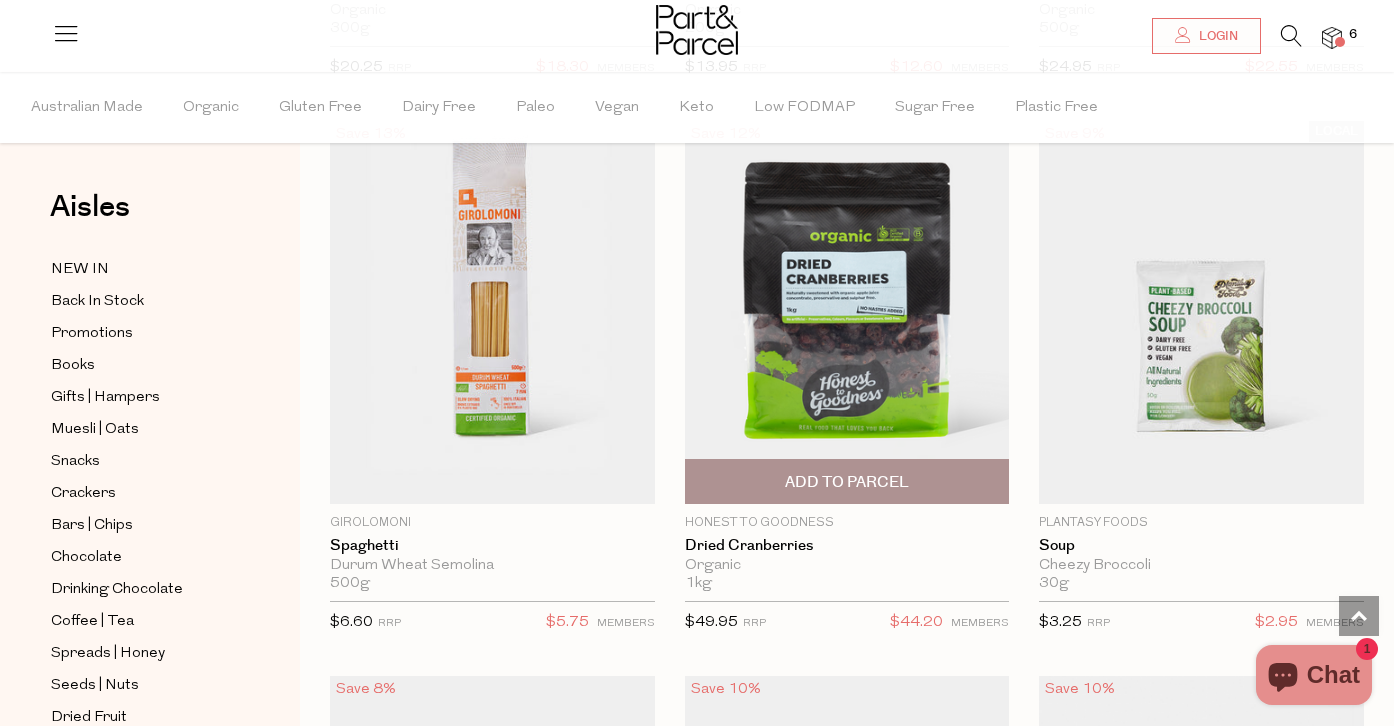 click on "Add To Parcel" at bounding box center [847, 482] 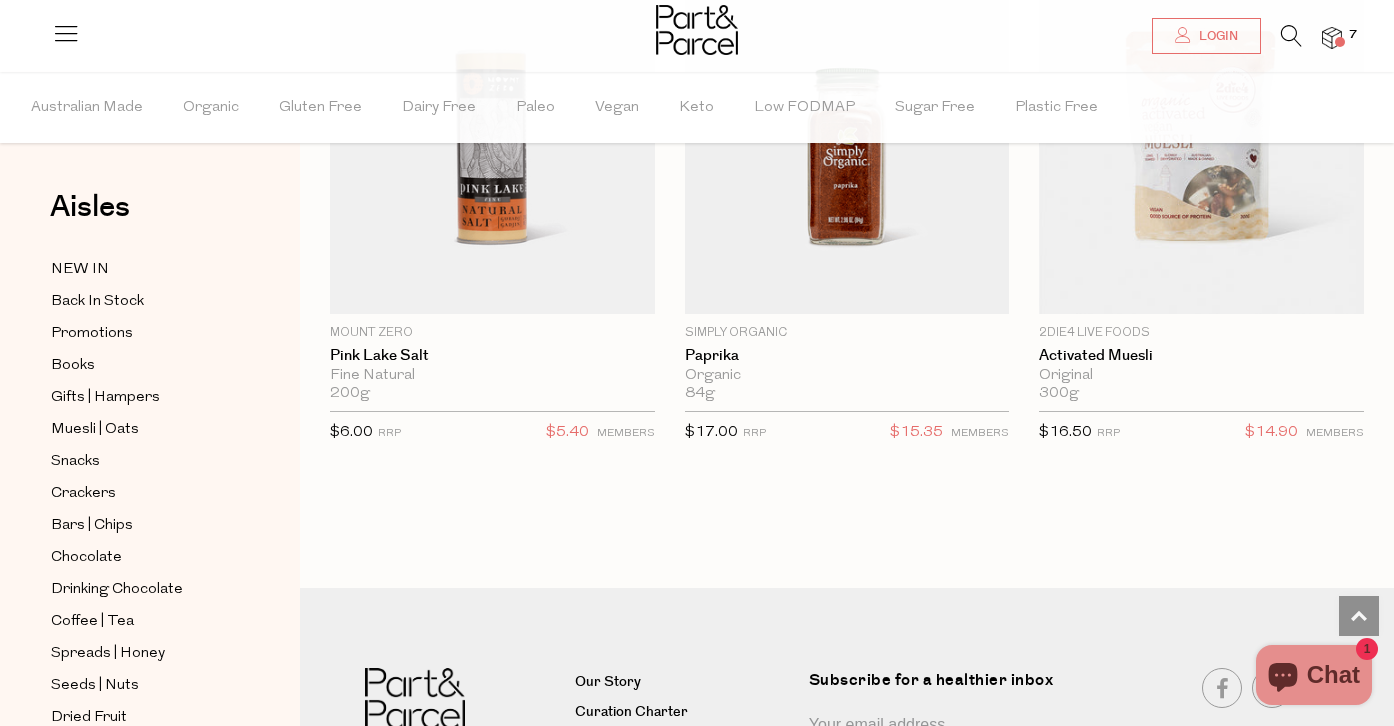 scroll, scrollTop: 14360, scrollLeft: 0, axis: vertical 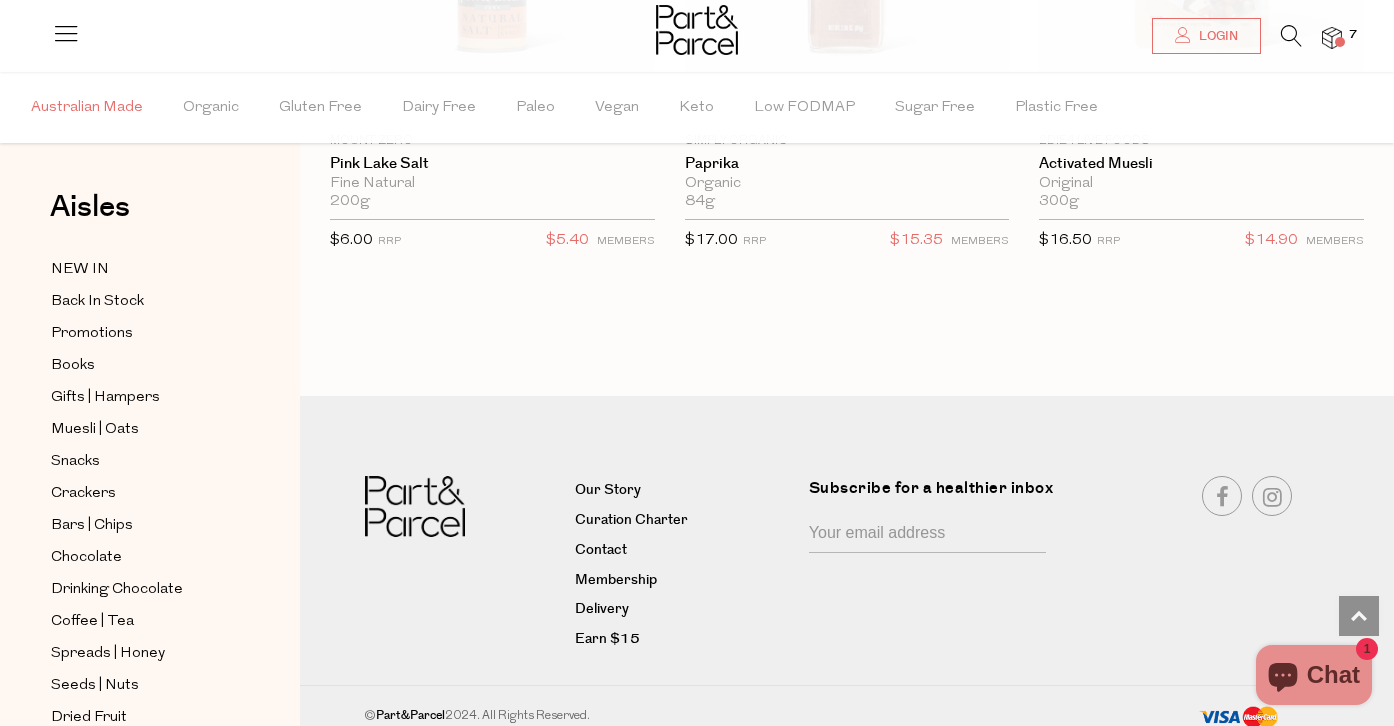 click on "Australian Made" at bounding box center [87, 108] 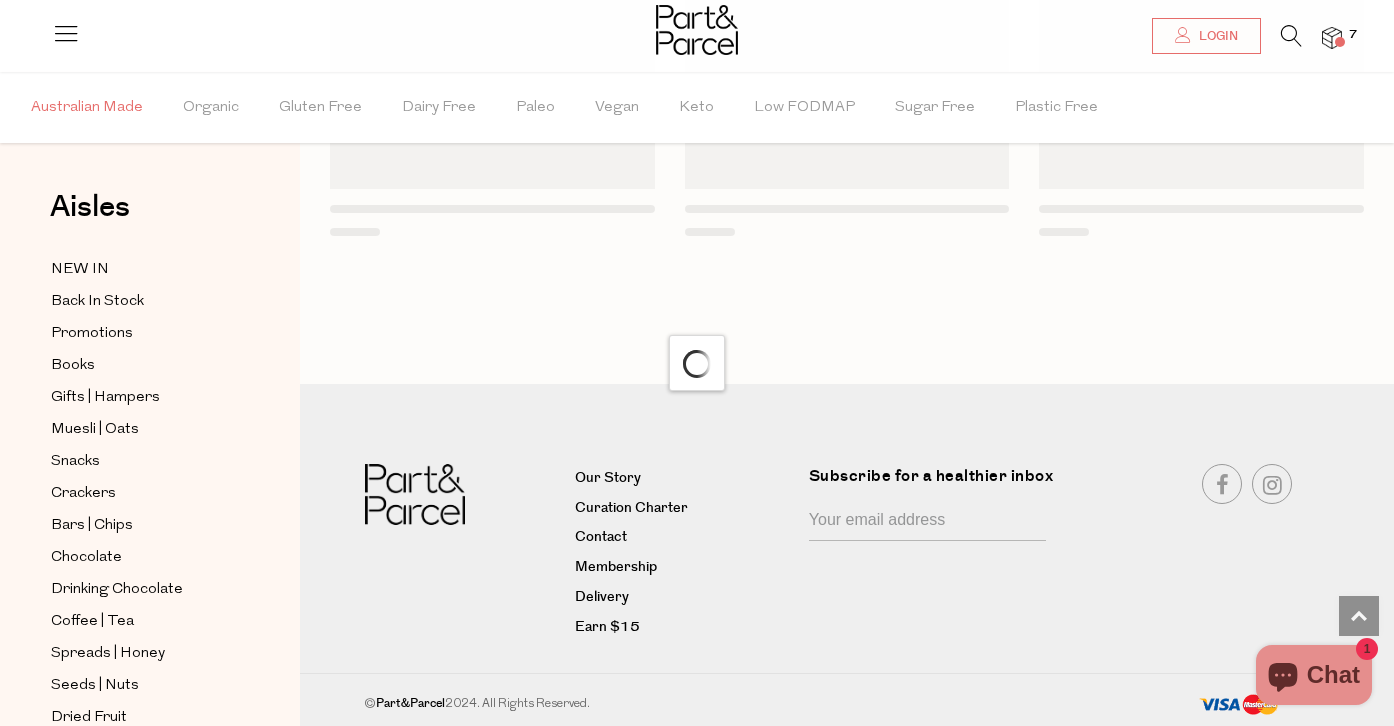 scroll, scrollTop: 2675, scrollLeft: 0, axis: vertical 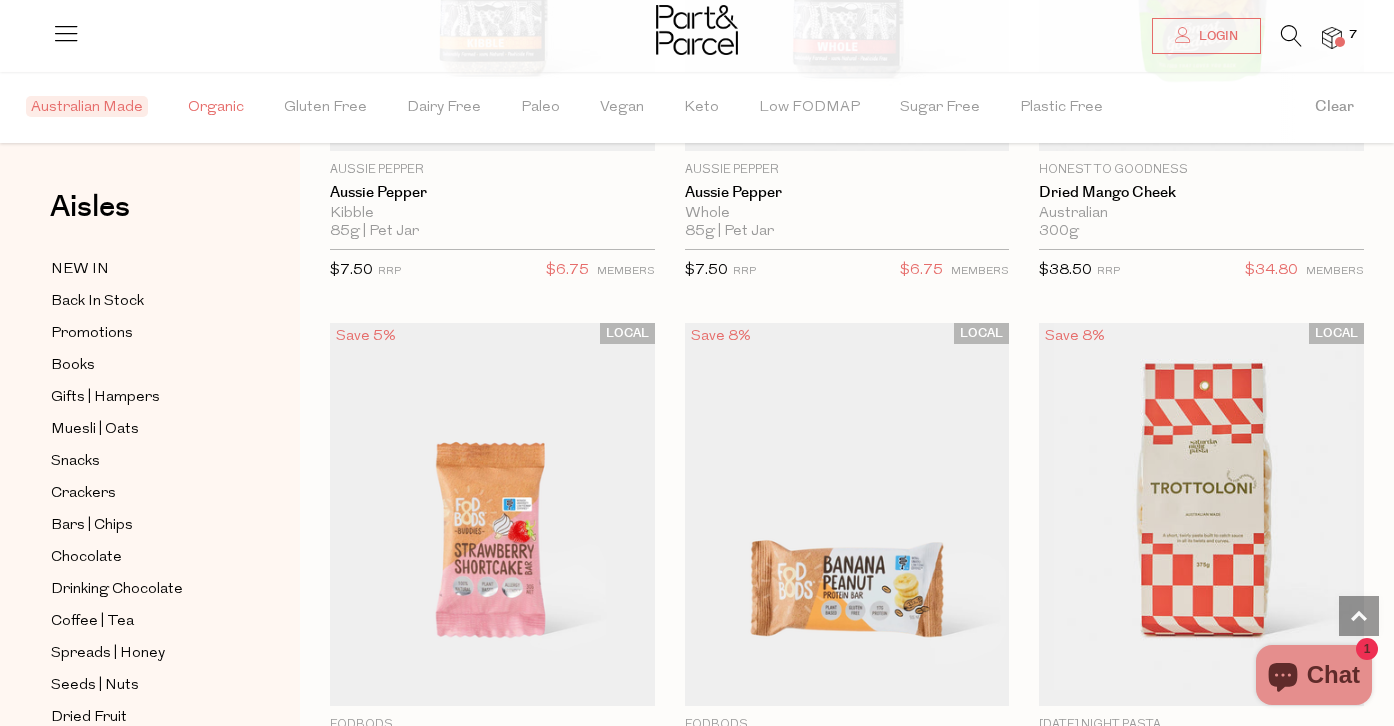 click on "Organic" at bounding box center (216, 108) 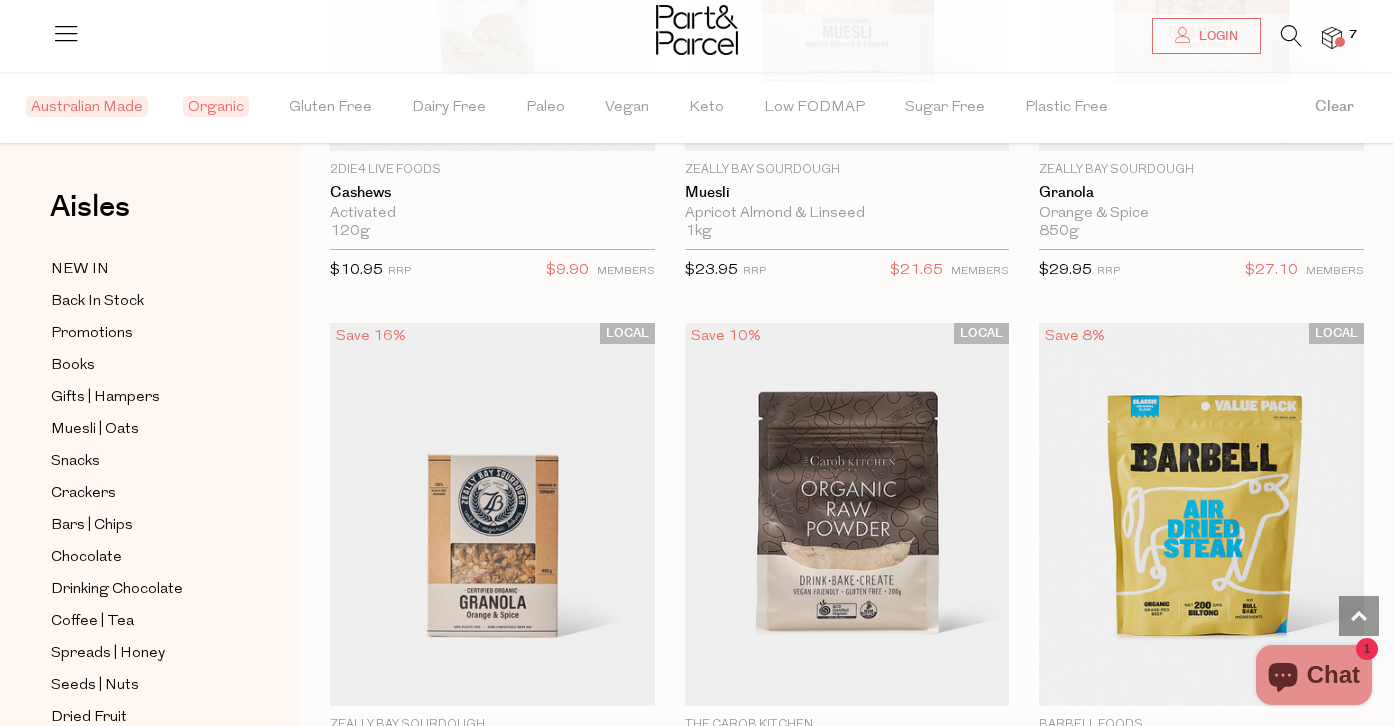click at bounding box center (1291, 36) 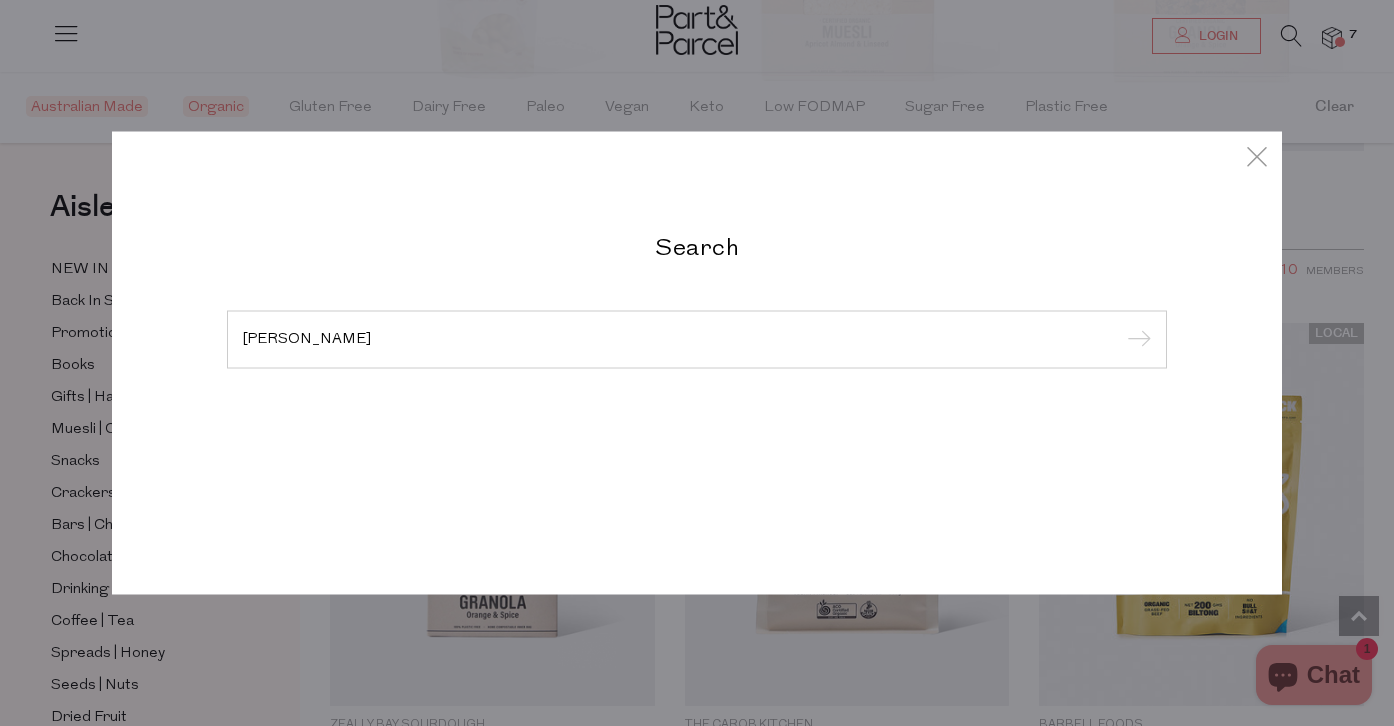 type on "dr tungs" 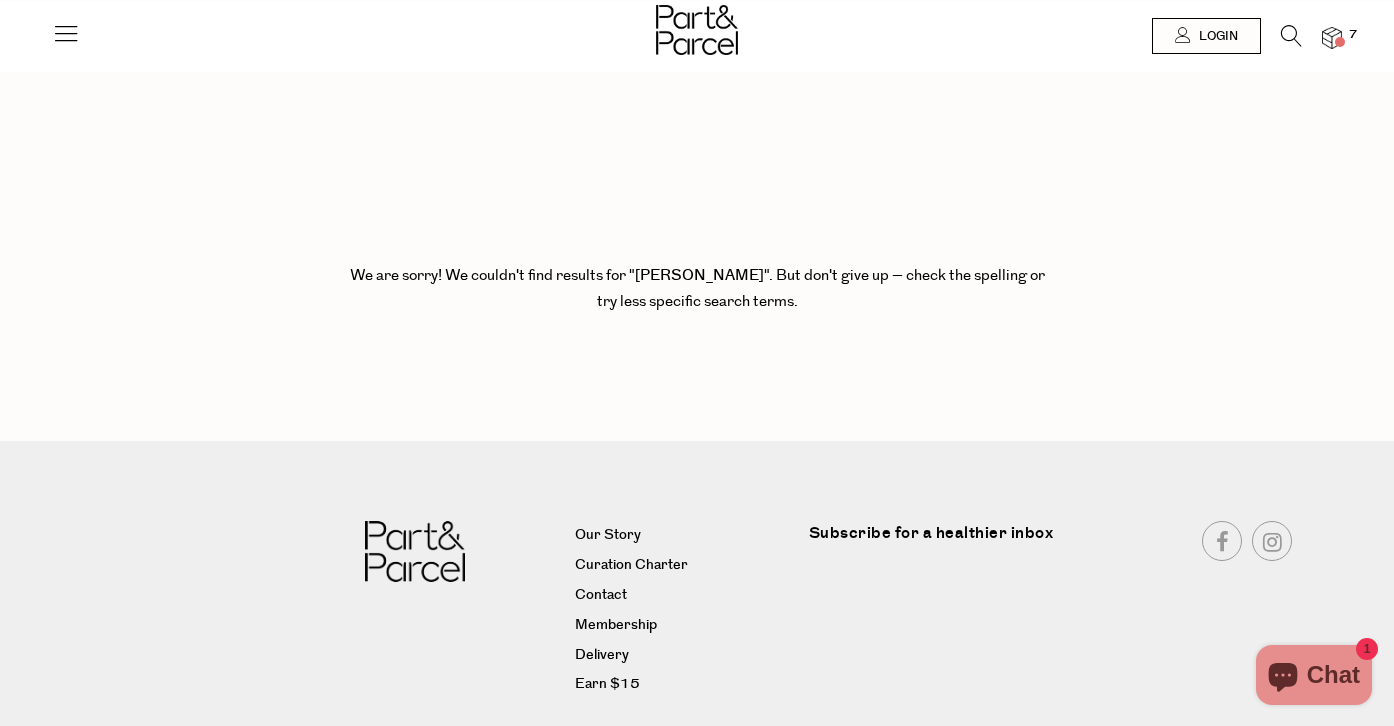 scroll, scrollTop: 0, scrollLeft: 0, axis: both 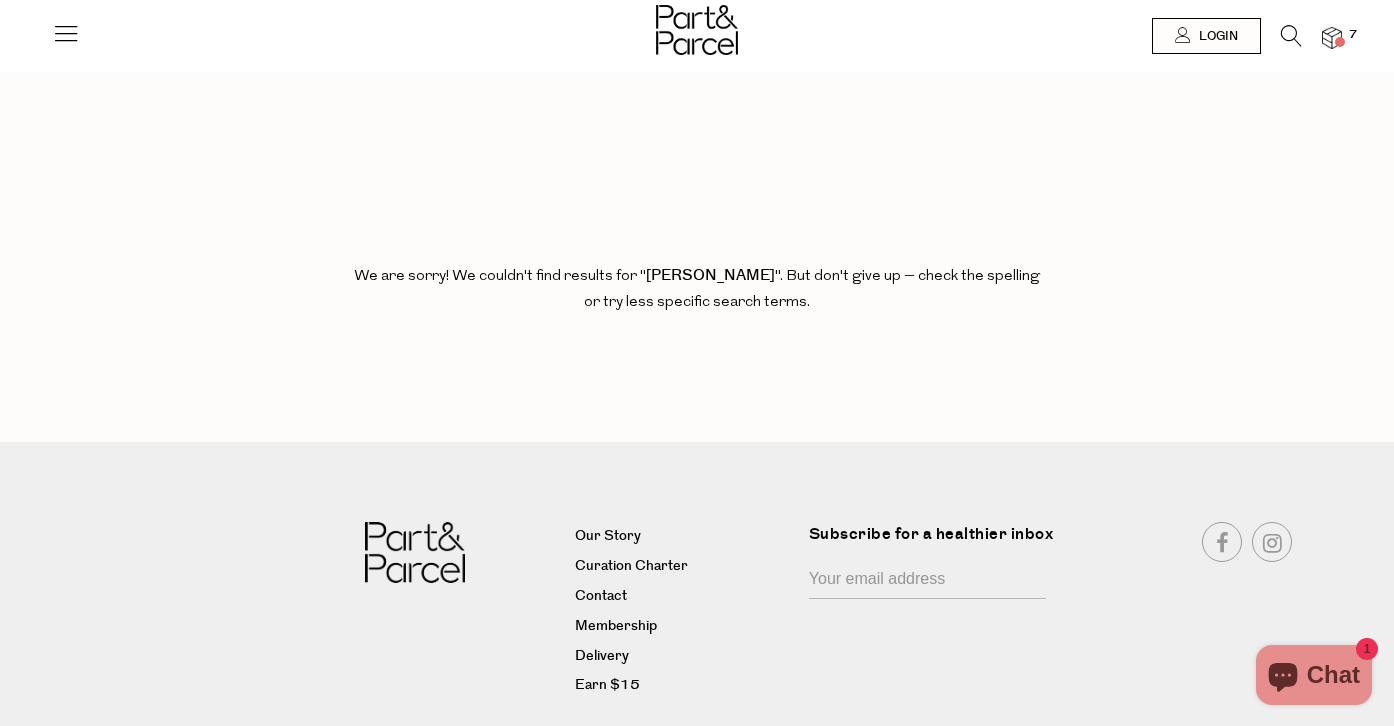 click at bounding box center [1291, 36] 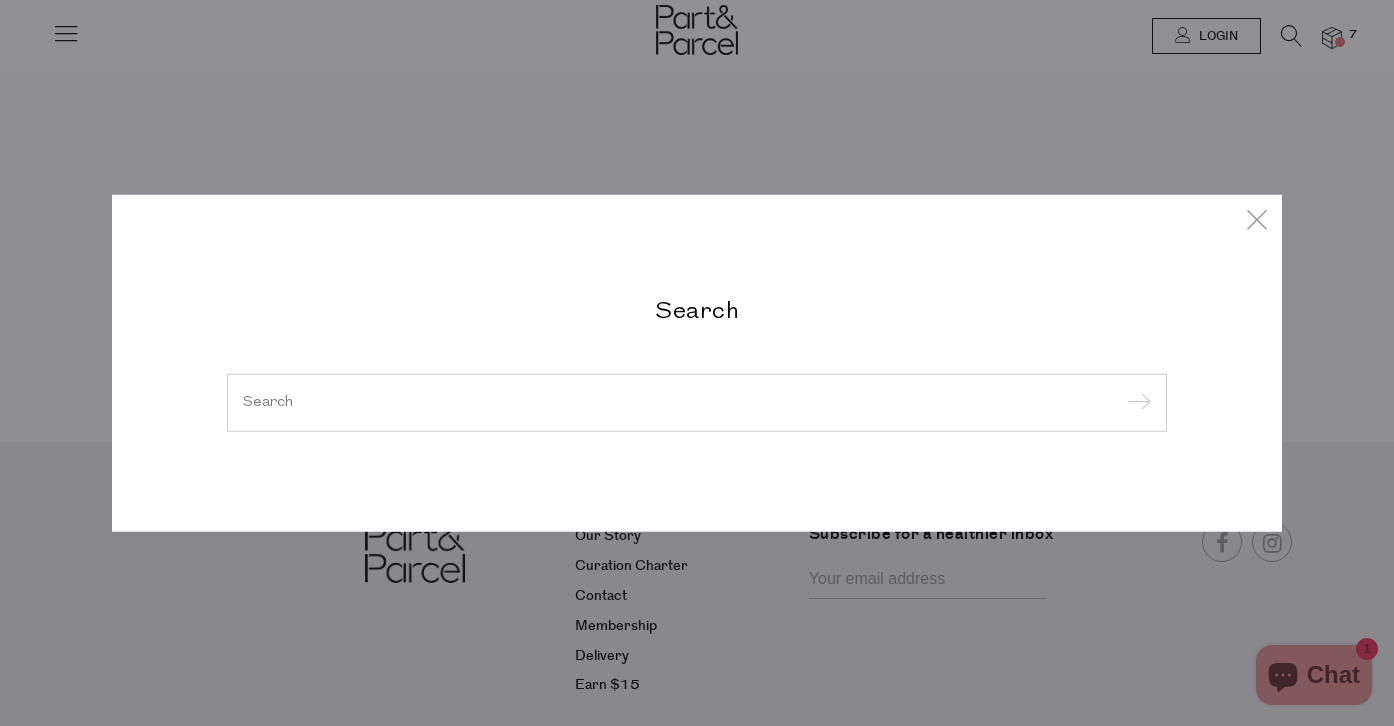 click at bounding box center (697, 402) 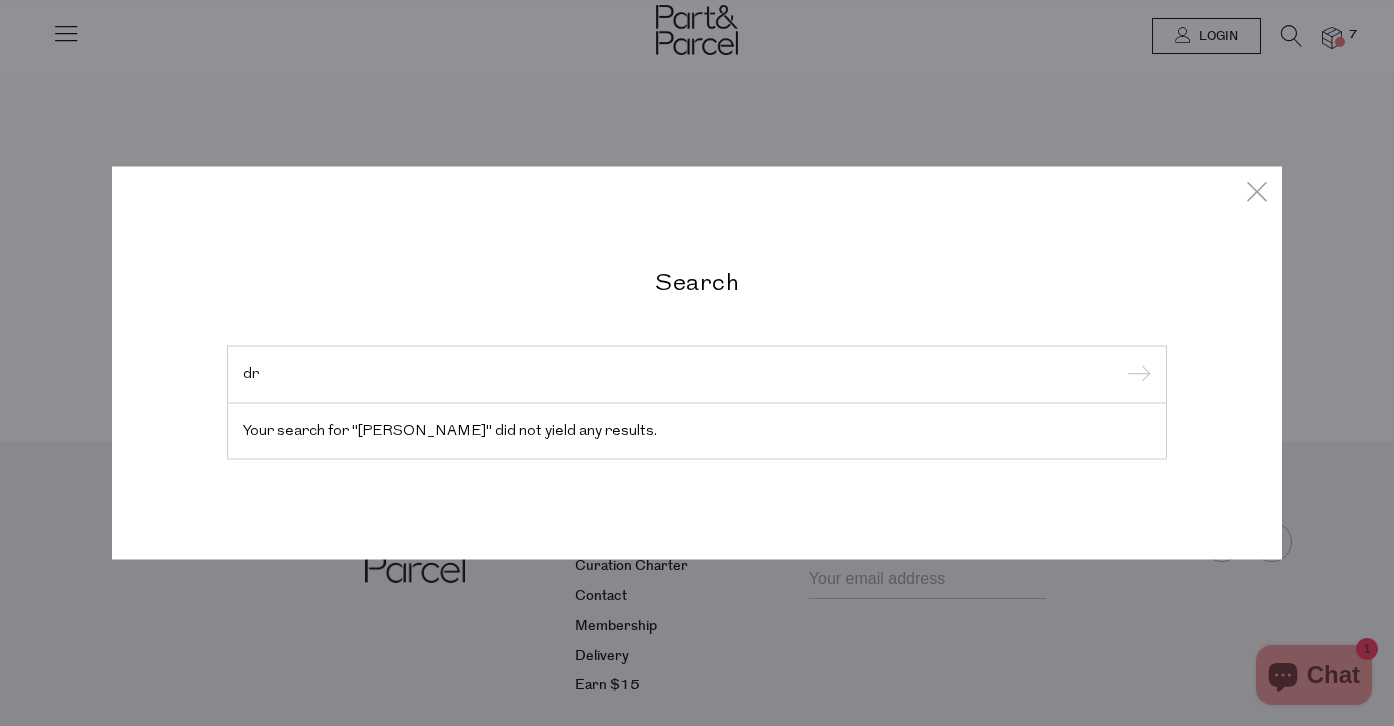 type on "d" 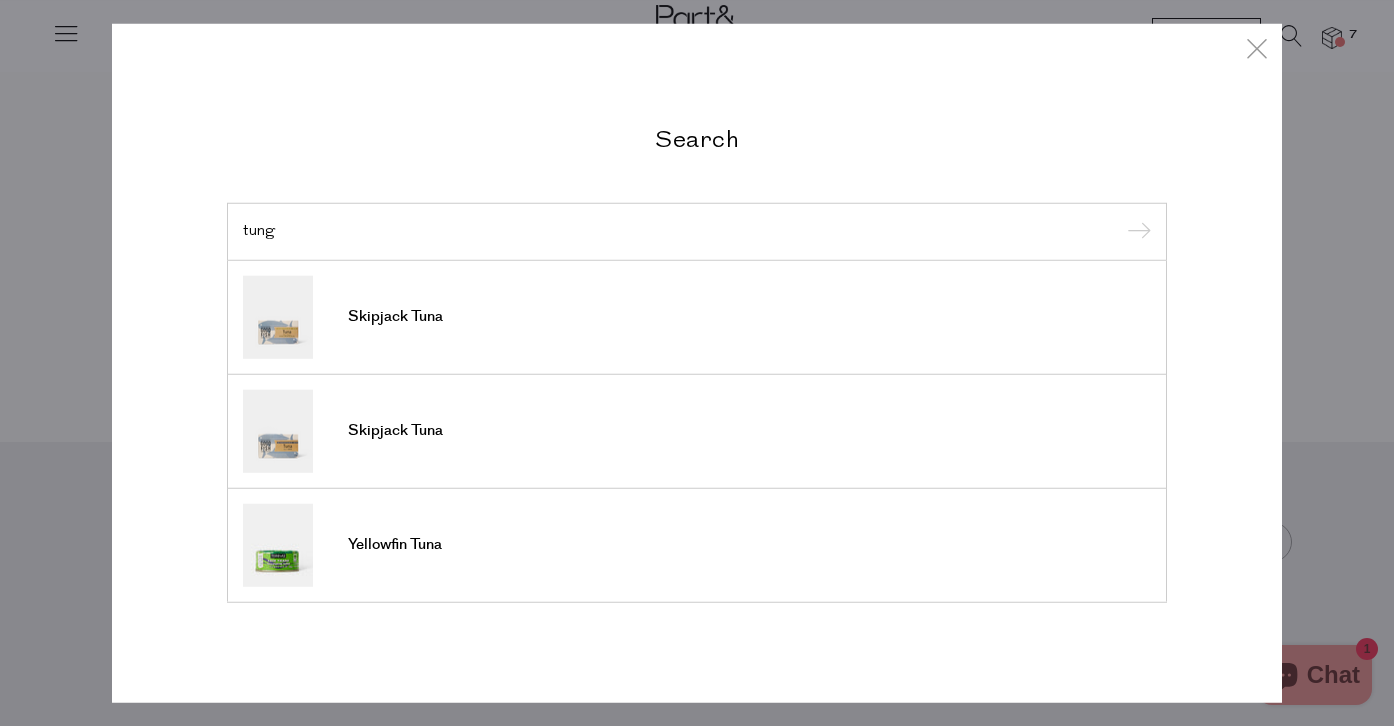 type on "tung" 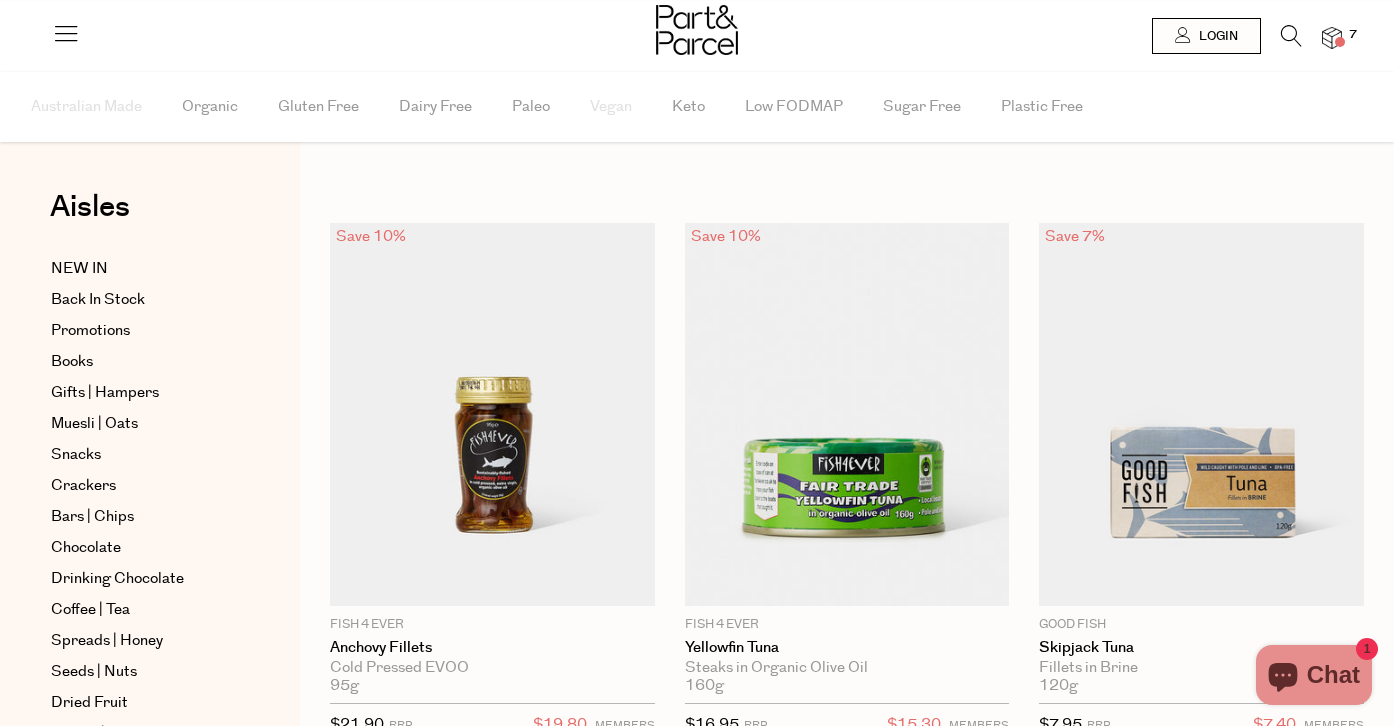 scroll, scrollTop: 0, scrollLeft: 0, axis: both 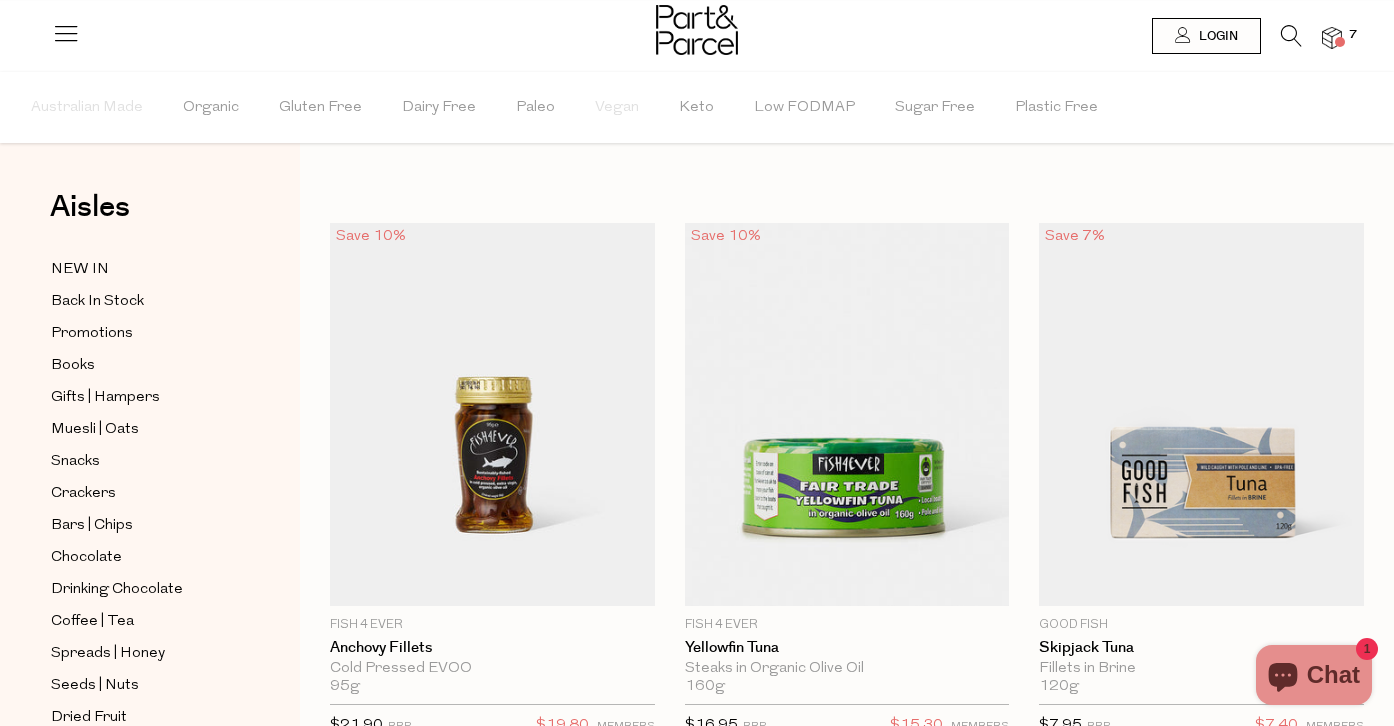 click at bounding box center (1291, 36) 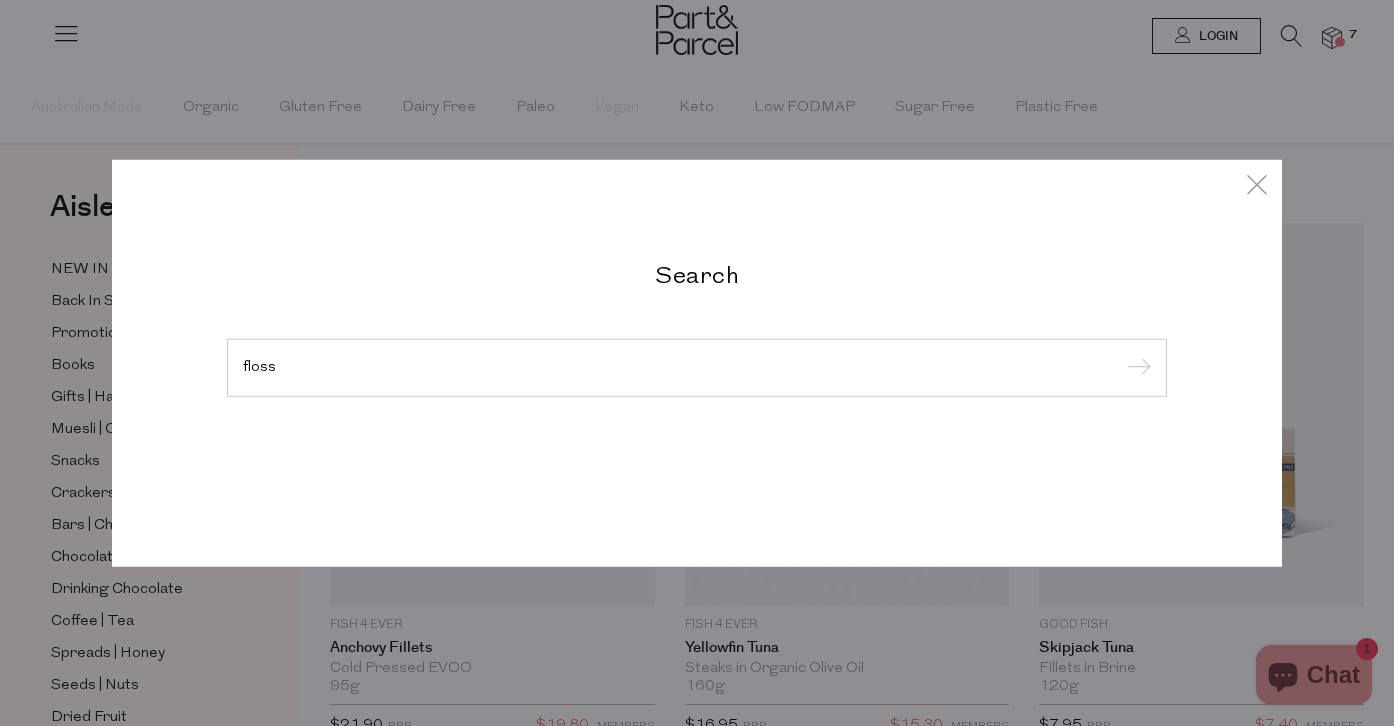 type on "floss" 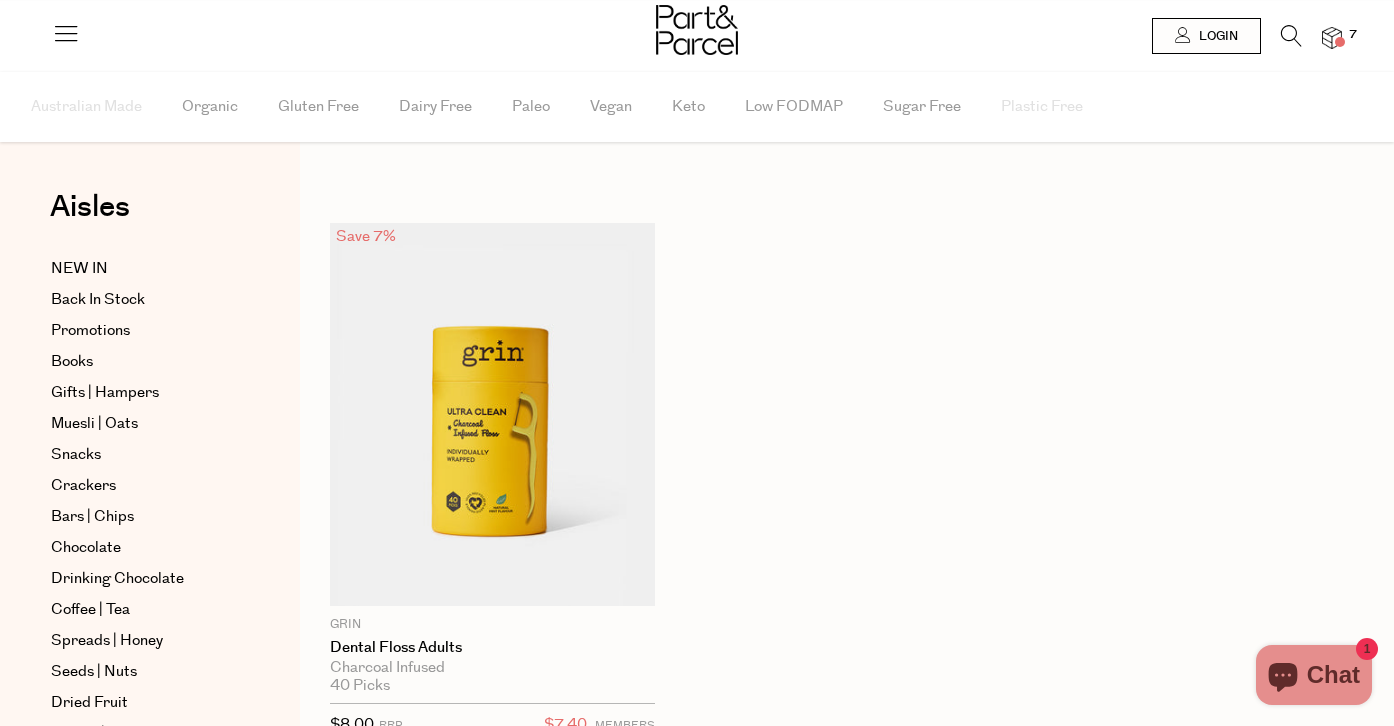 scroll, scrollTop: 0, scrollLeft: 0, axis: both 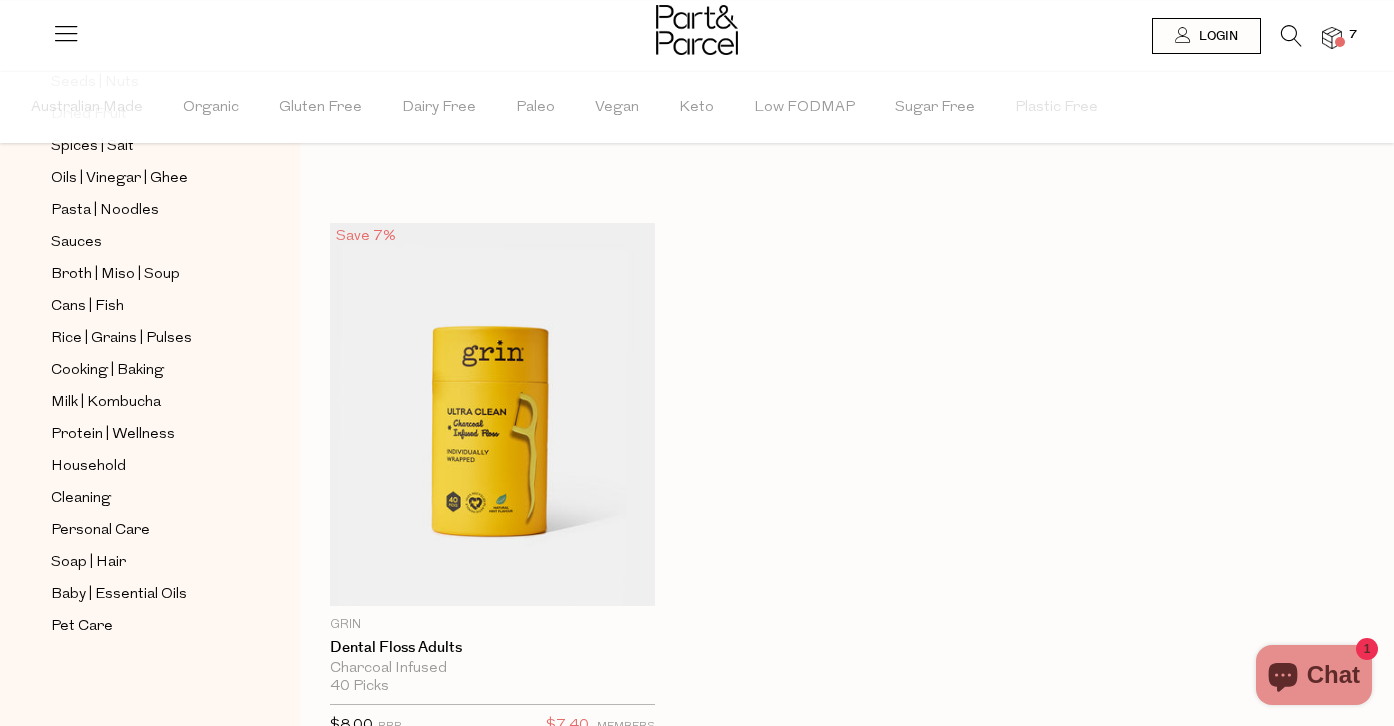 click at bounding box center (1291, 36) 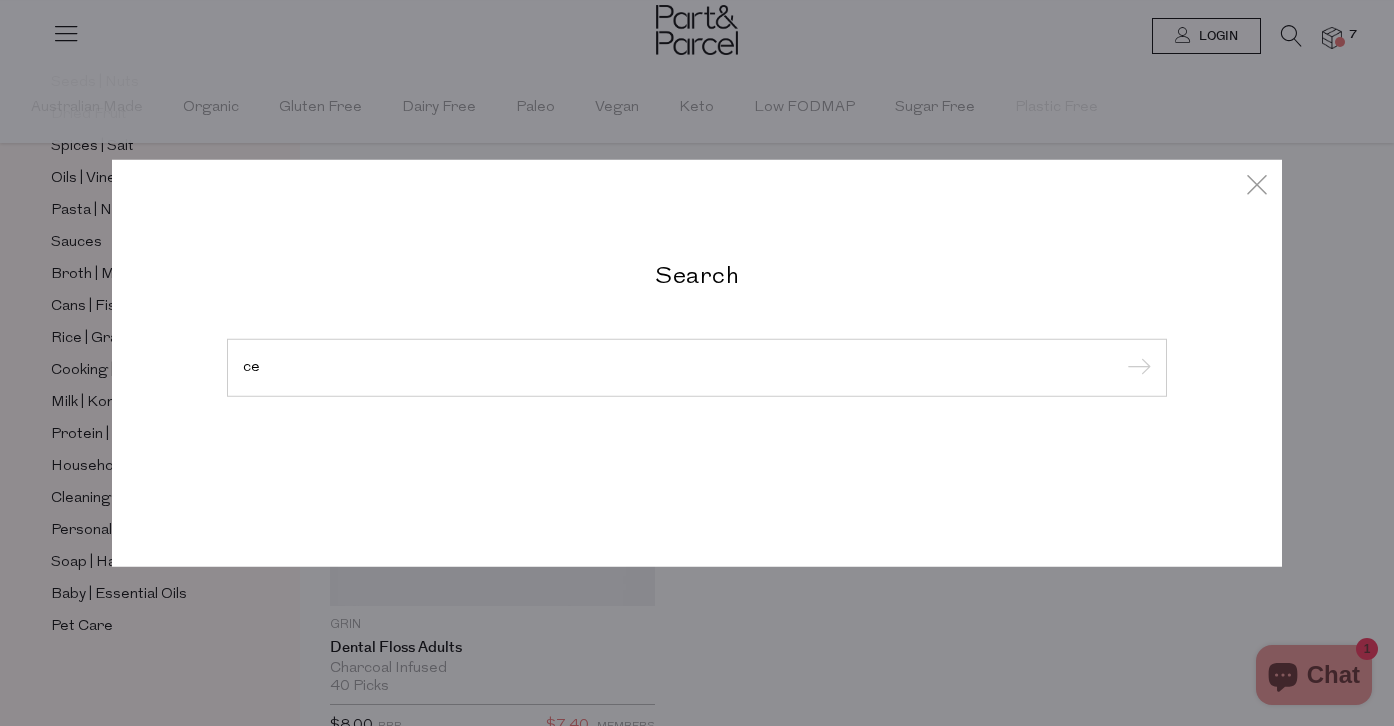 type on "c" 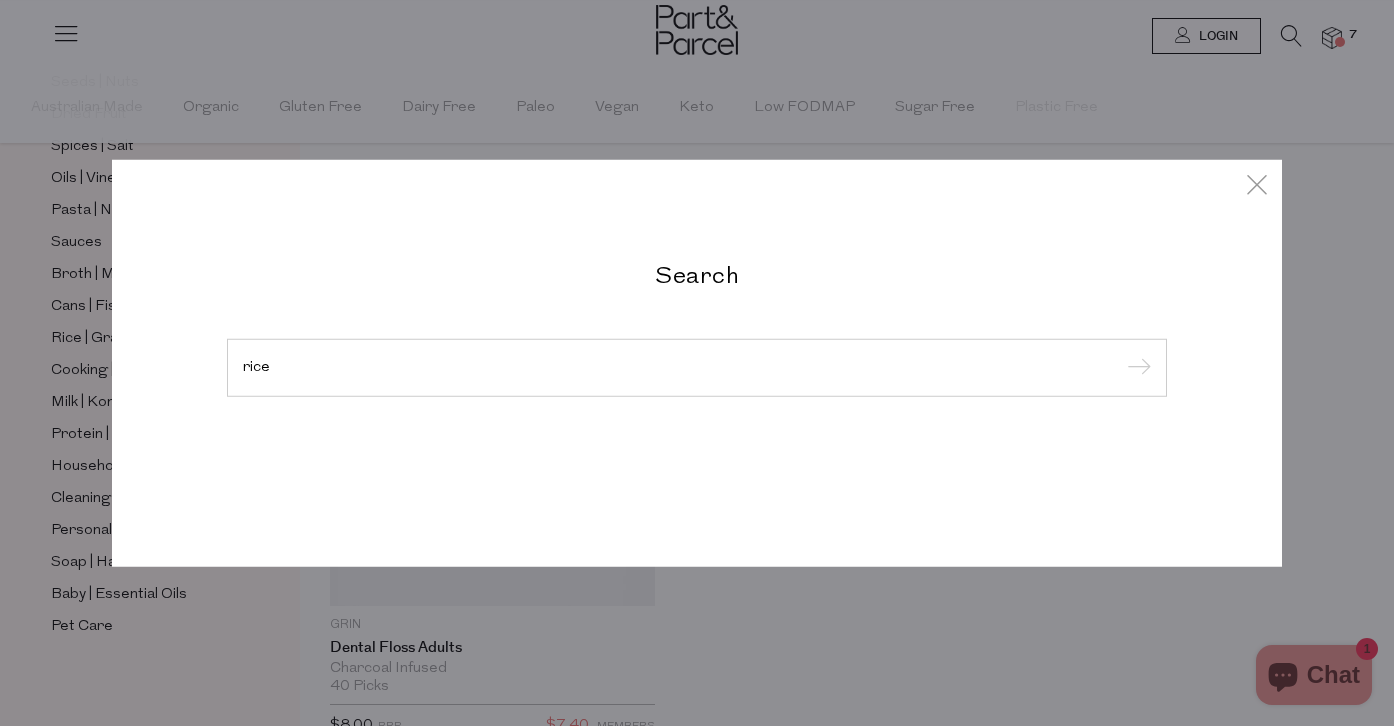 type on "rice" 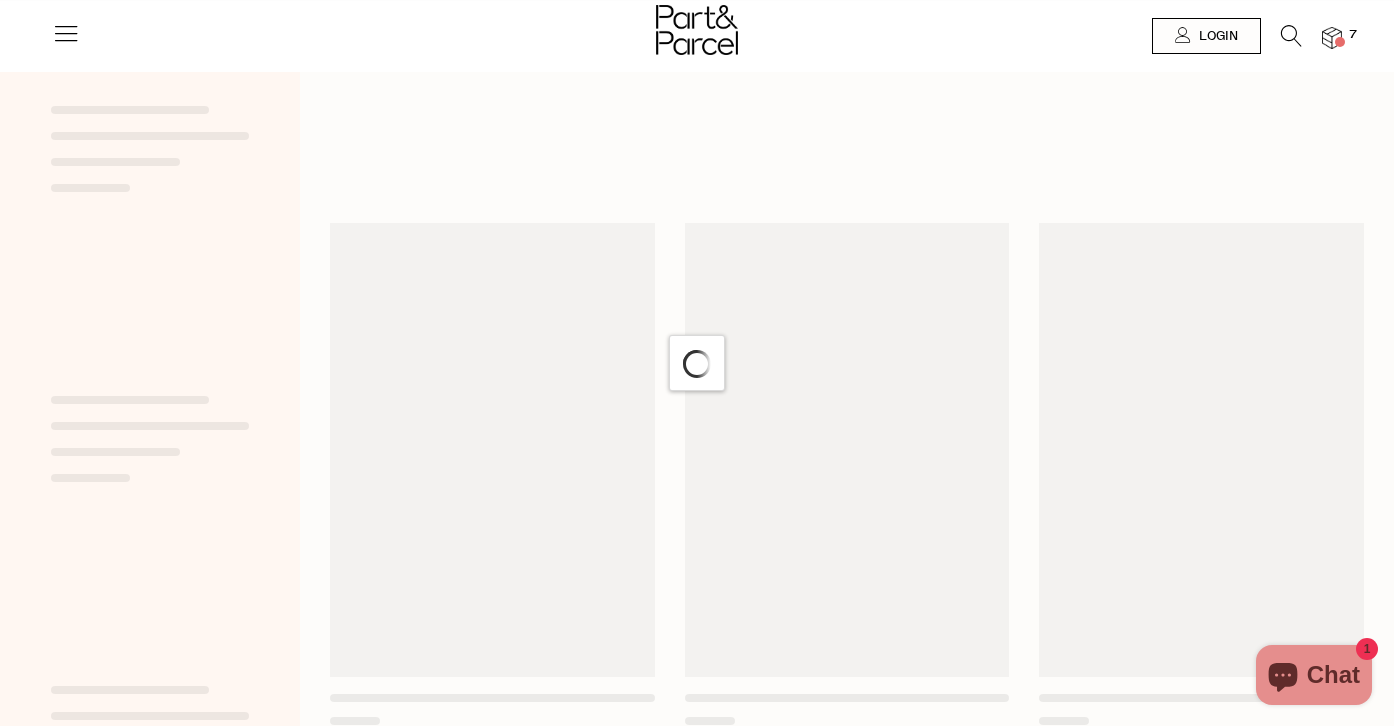 scroll, scrollTop: 0, scrollLeft: 0, axis: both 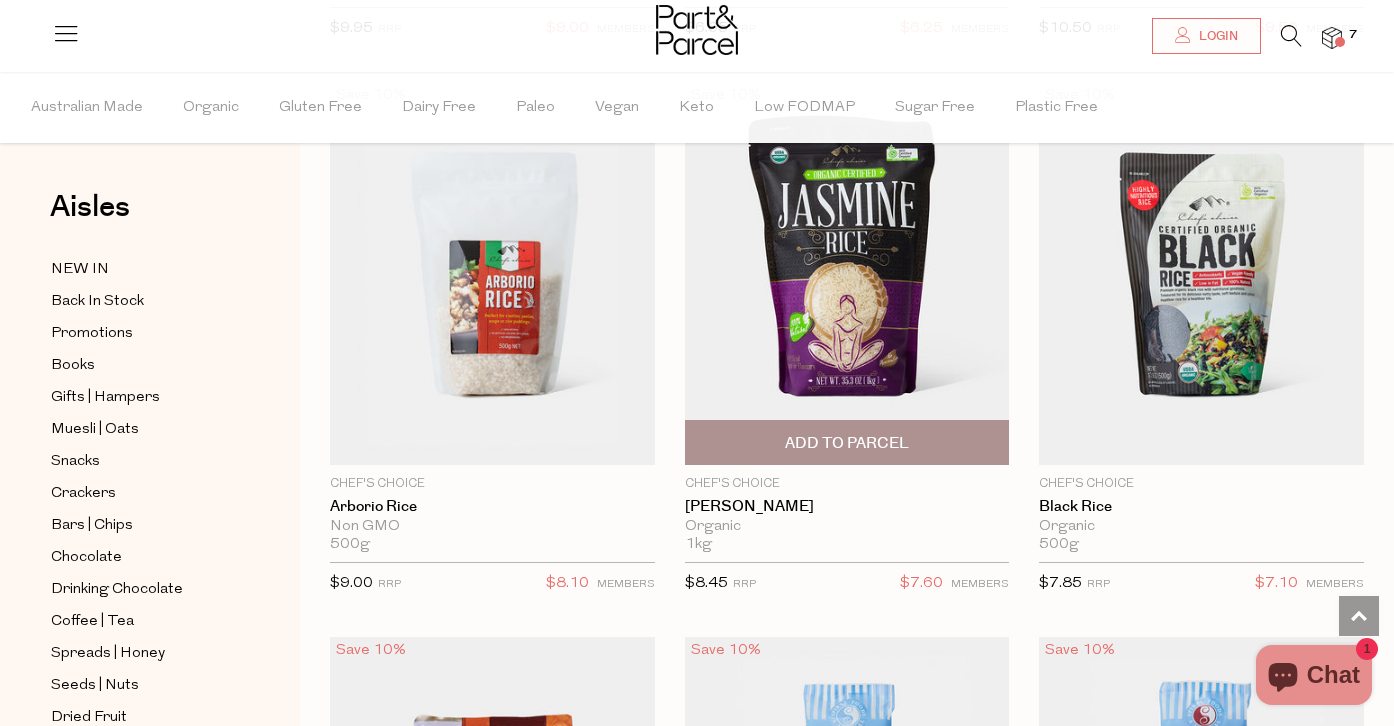 click at bounding box center [847, 273] 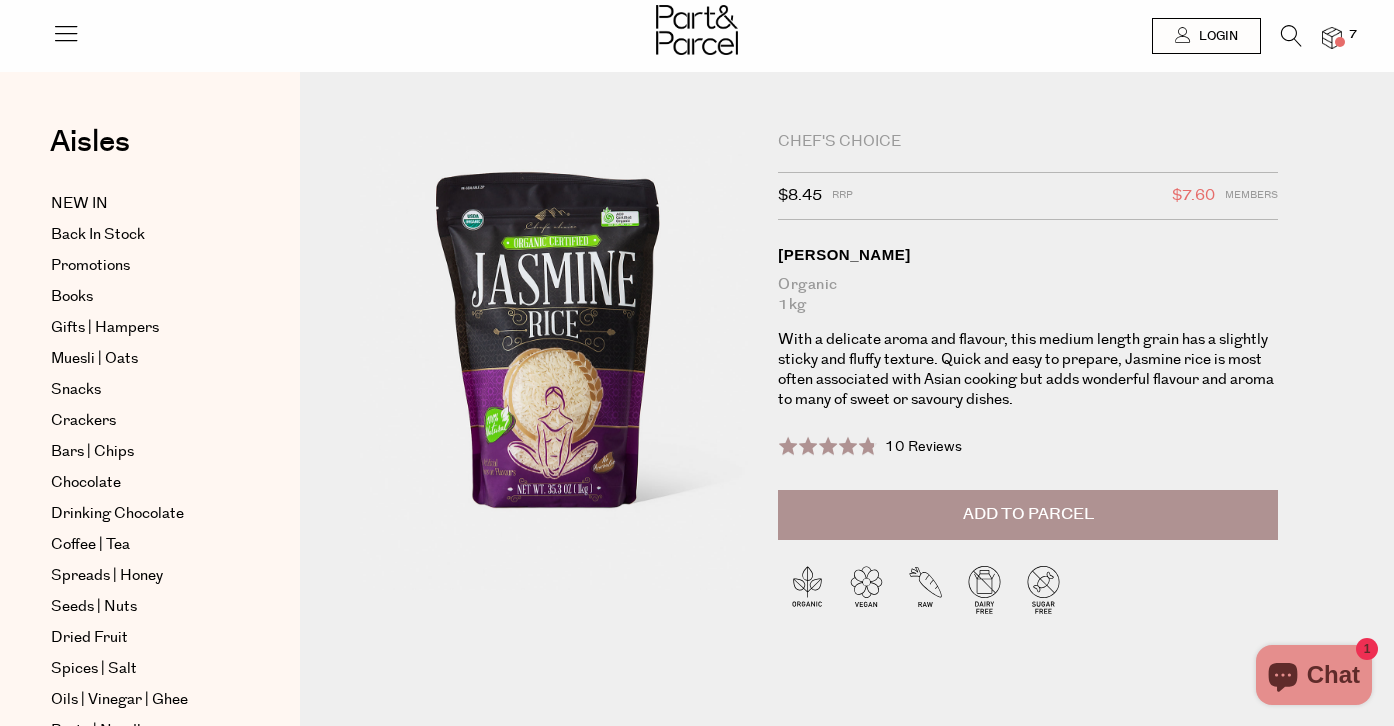 scroll, scrollTop: 0, scrollLeft: 0, axis: both 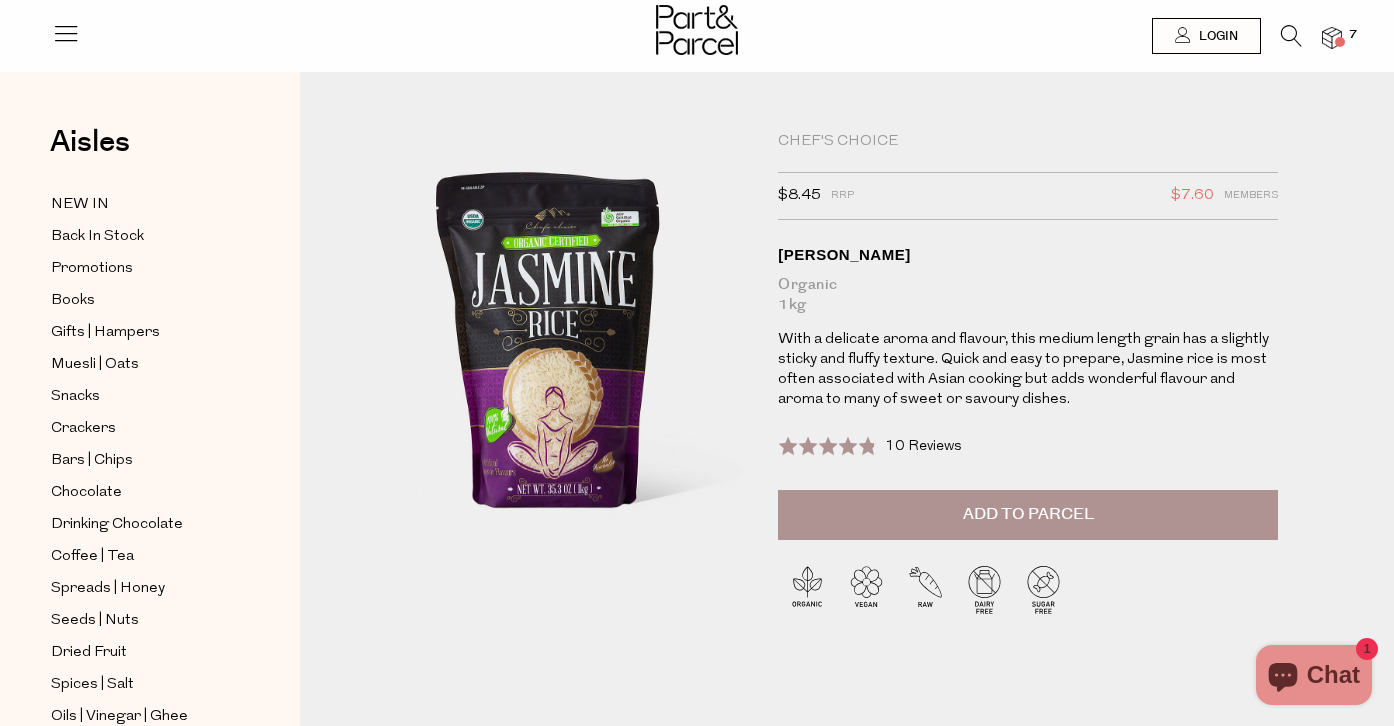 click on "Add to Parcel" at bounding box center (1028, 515) 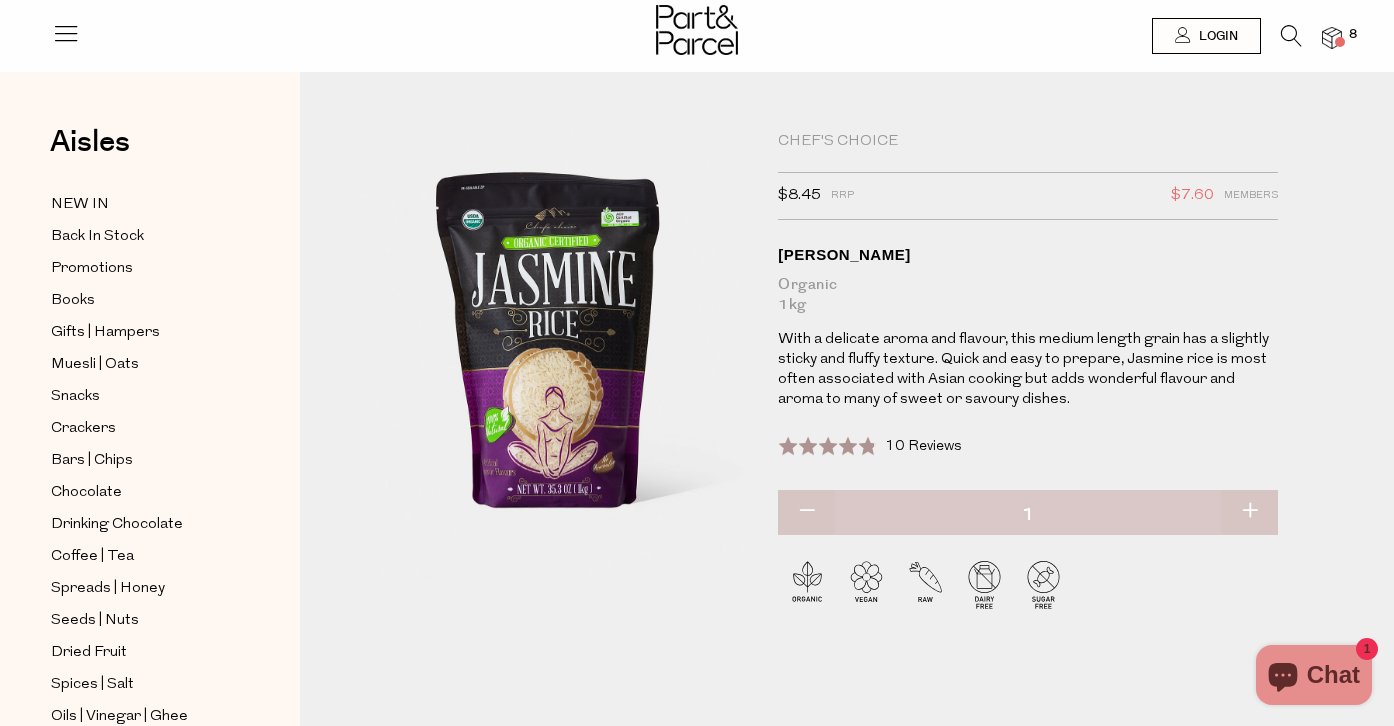 click at bounding box center [1249, 512] 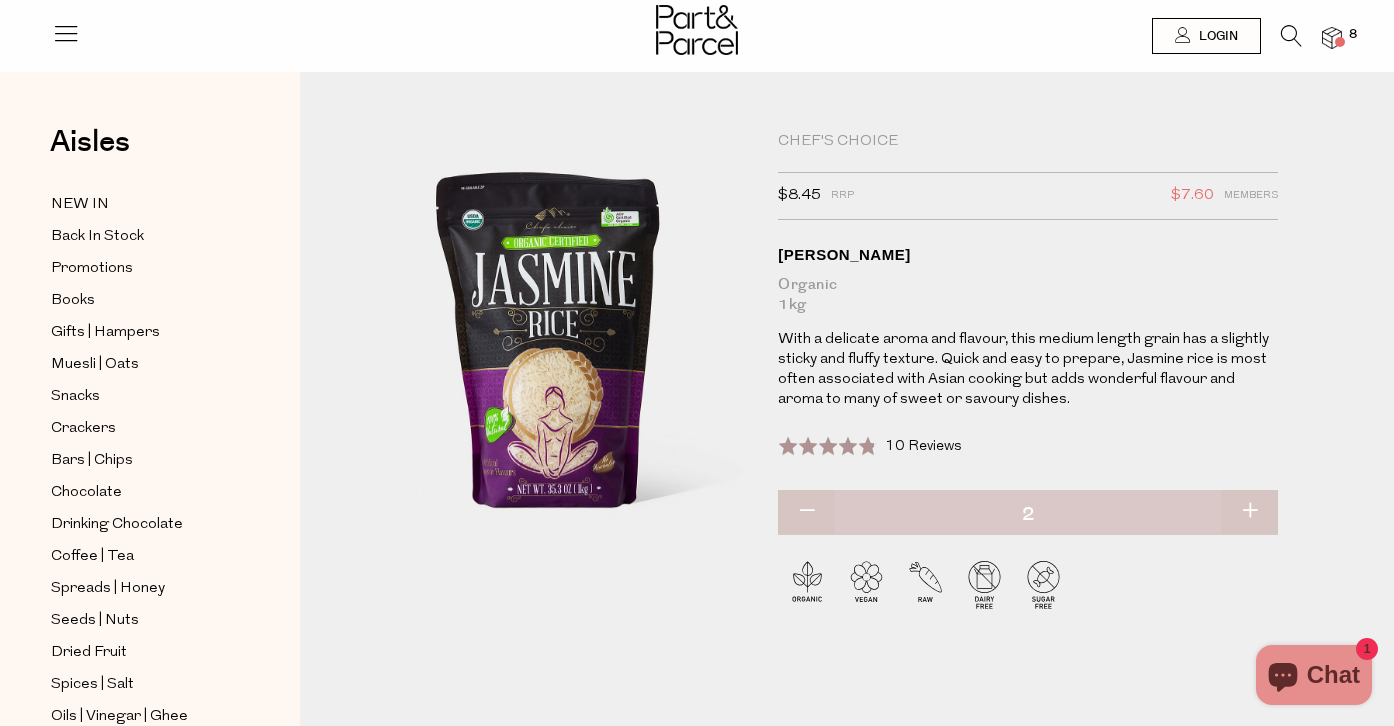 type on "2" 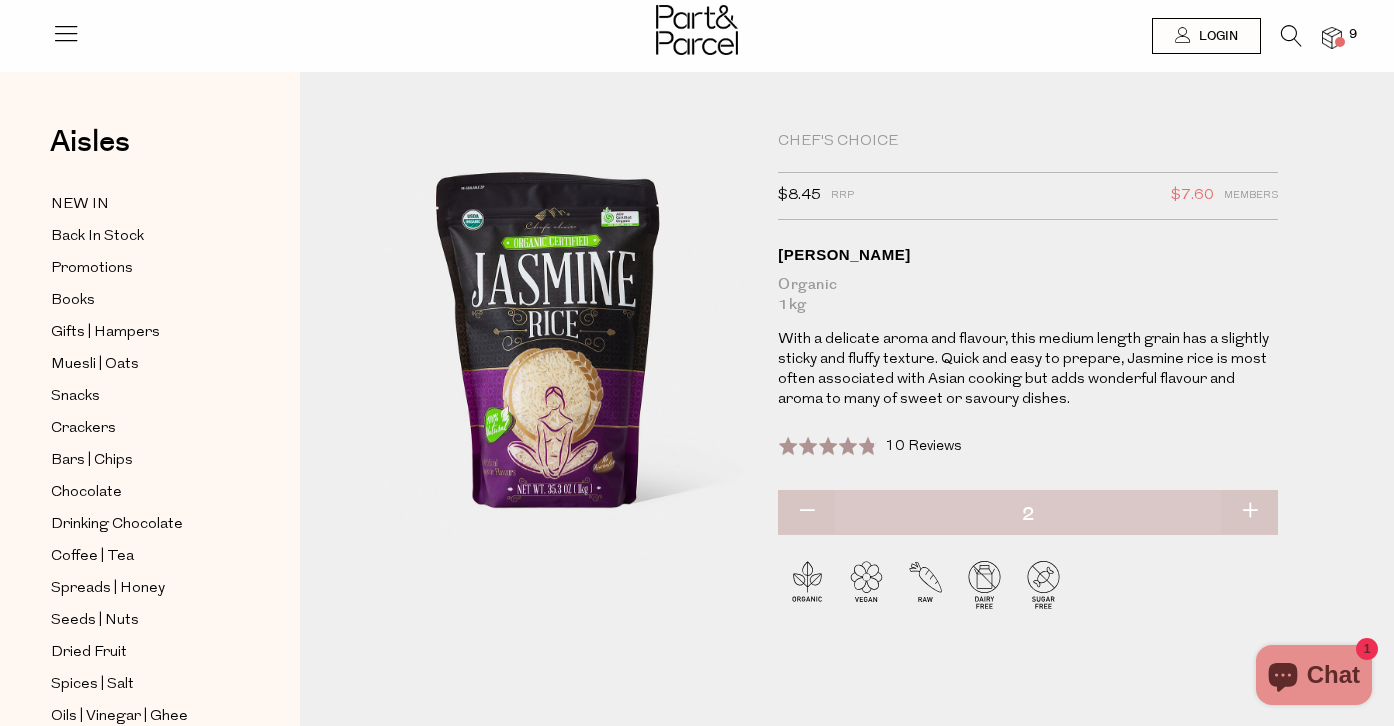 click at bounding box center [1249, 512] 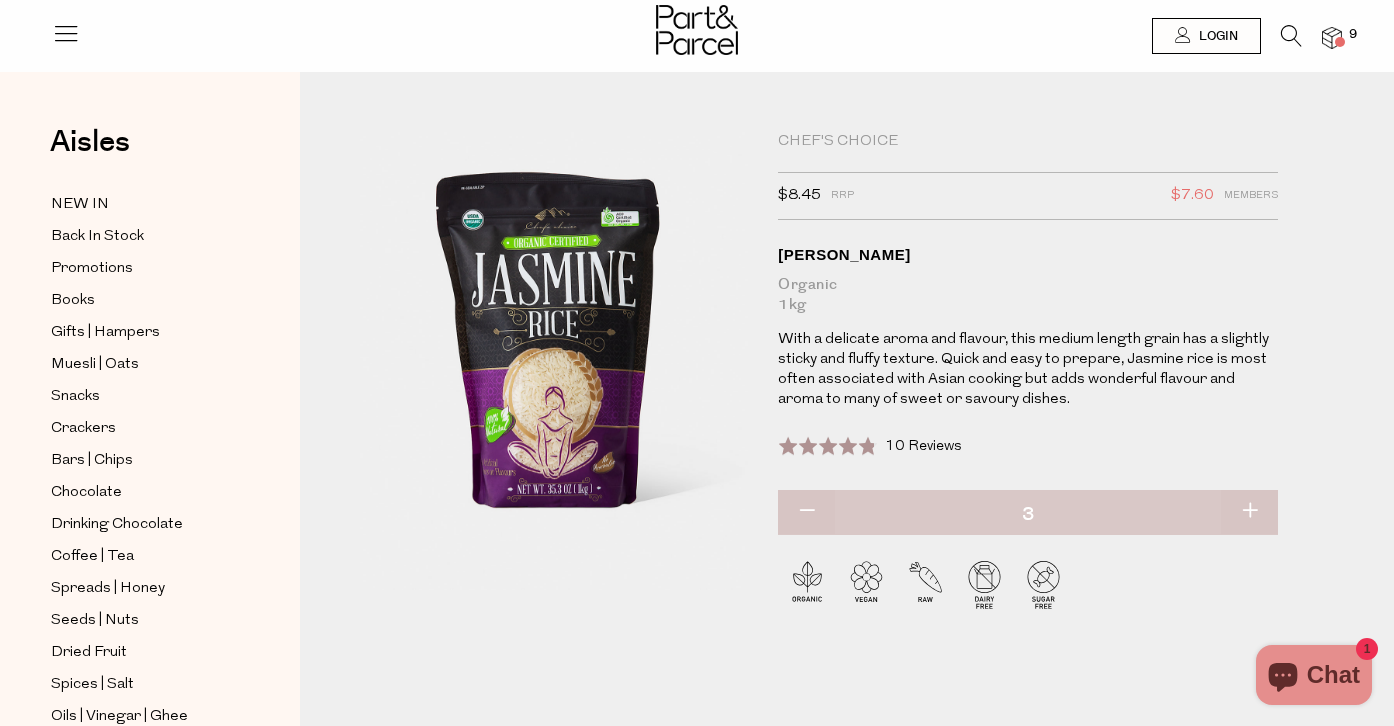 type on "3" 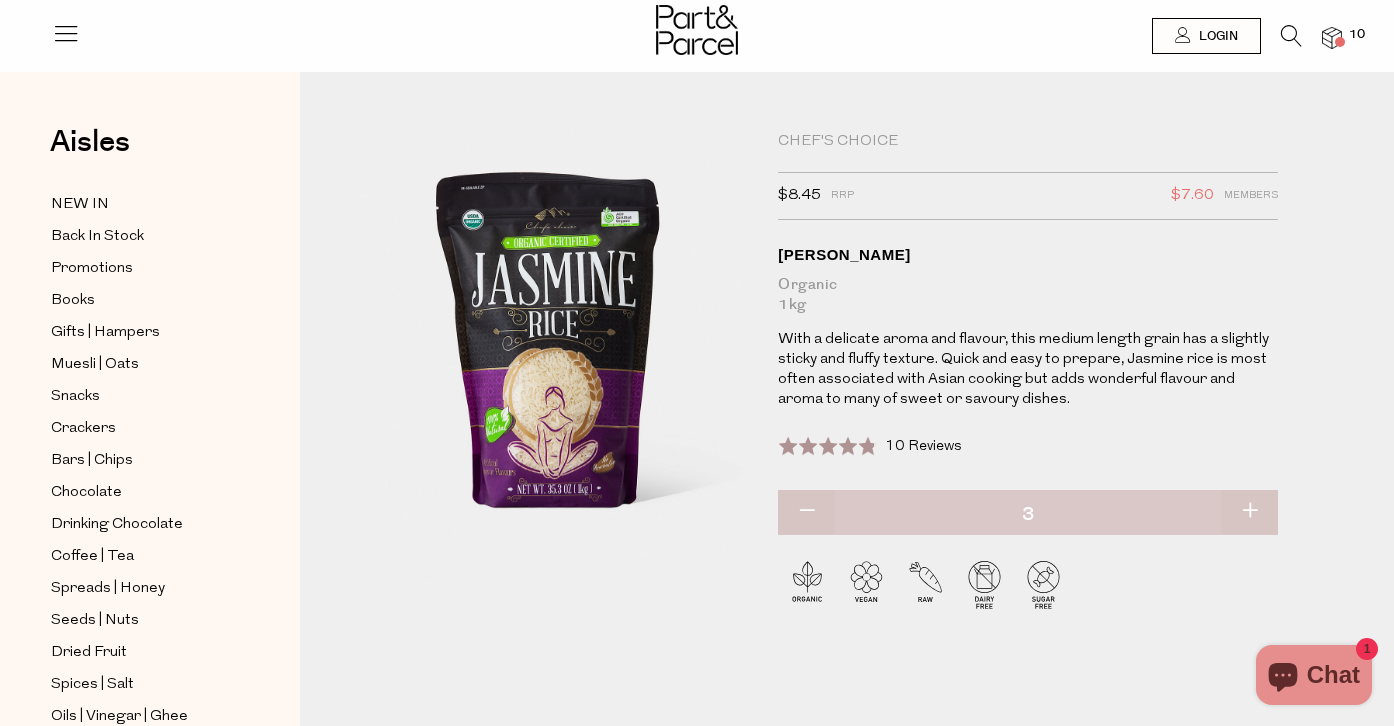 click at bounding box center [1291, 36] 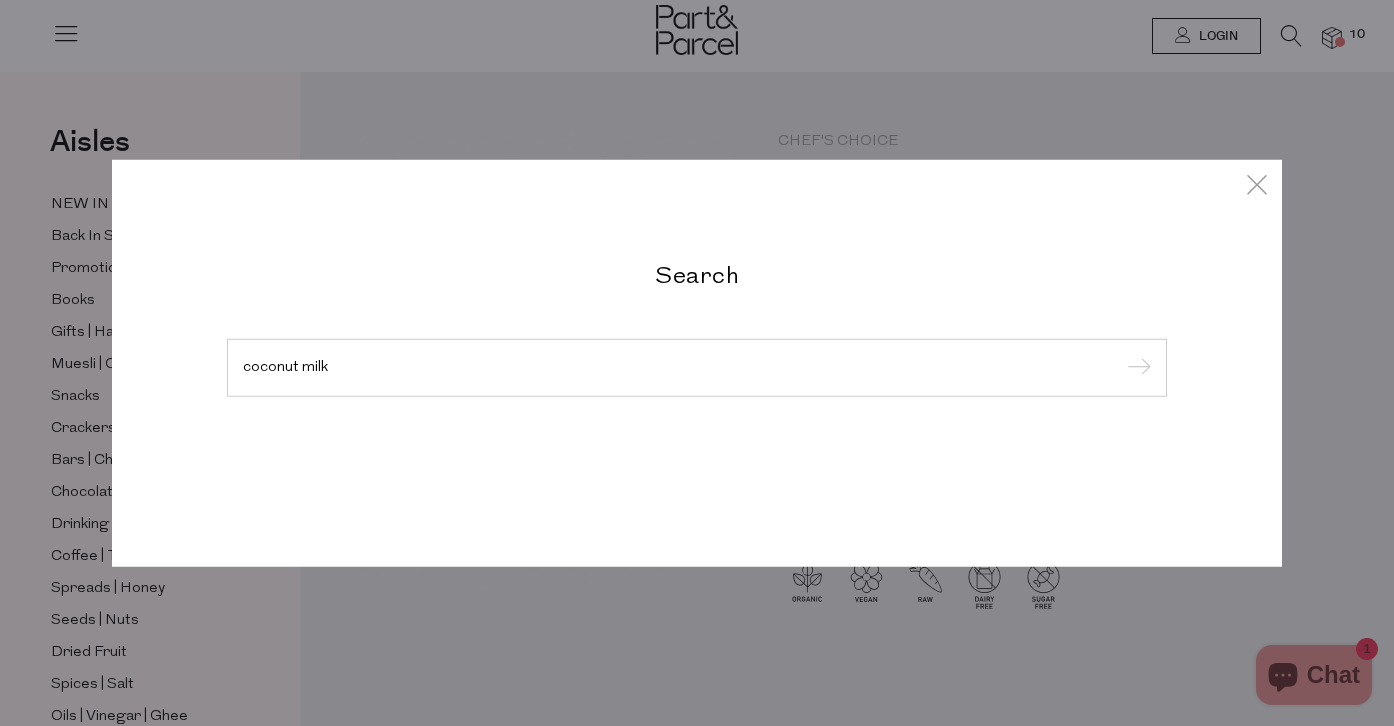 type on "coconut milk" 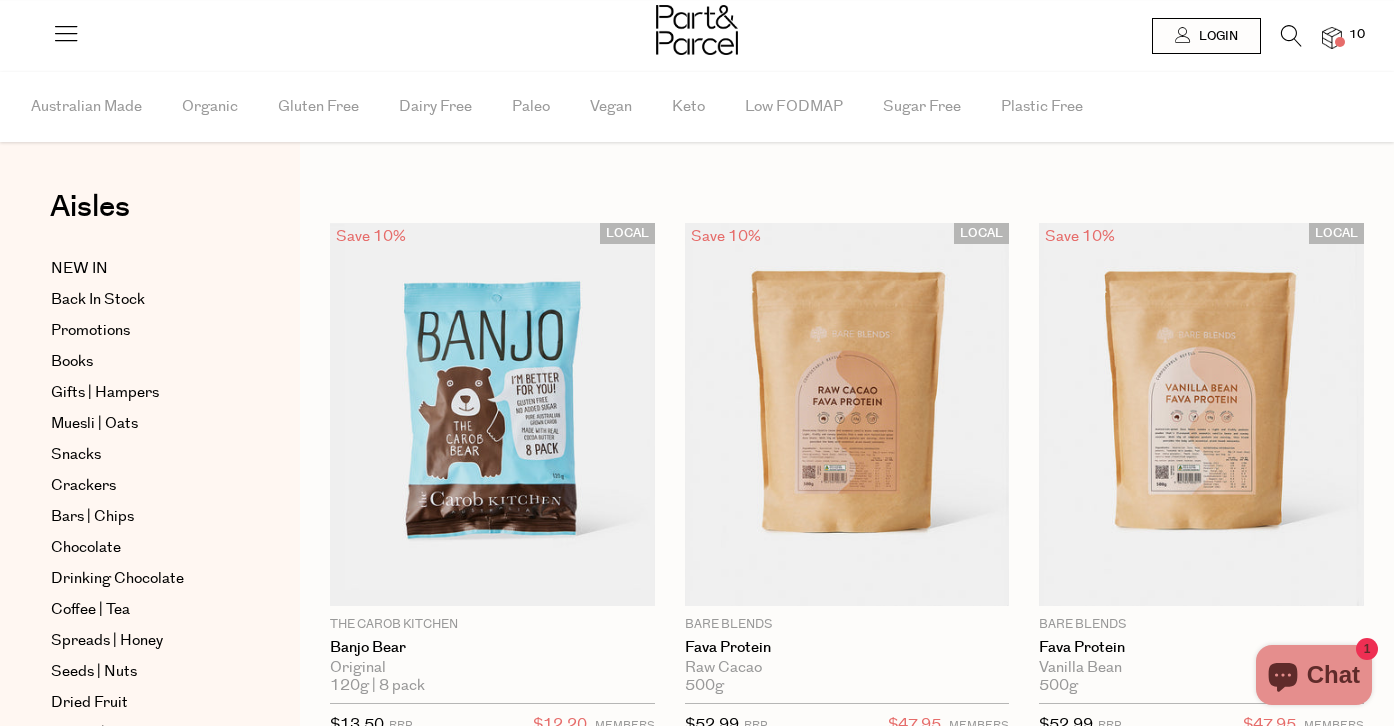 scroll, scrollTop: 0, scrollLeft: 0, axis: both 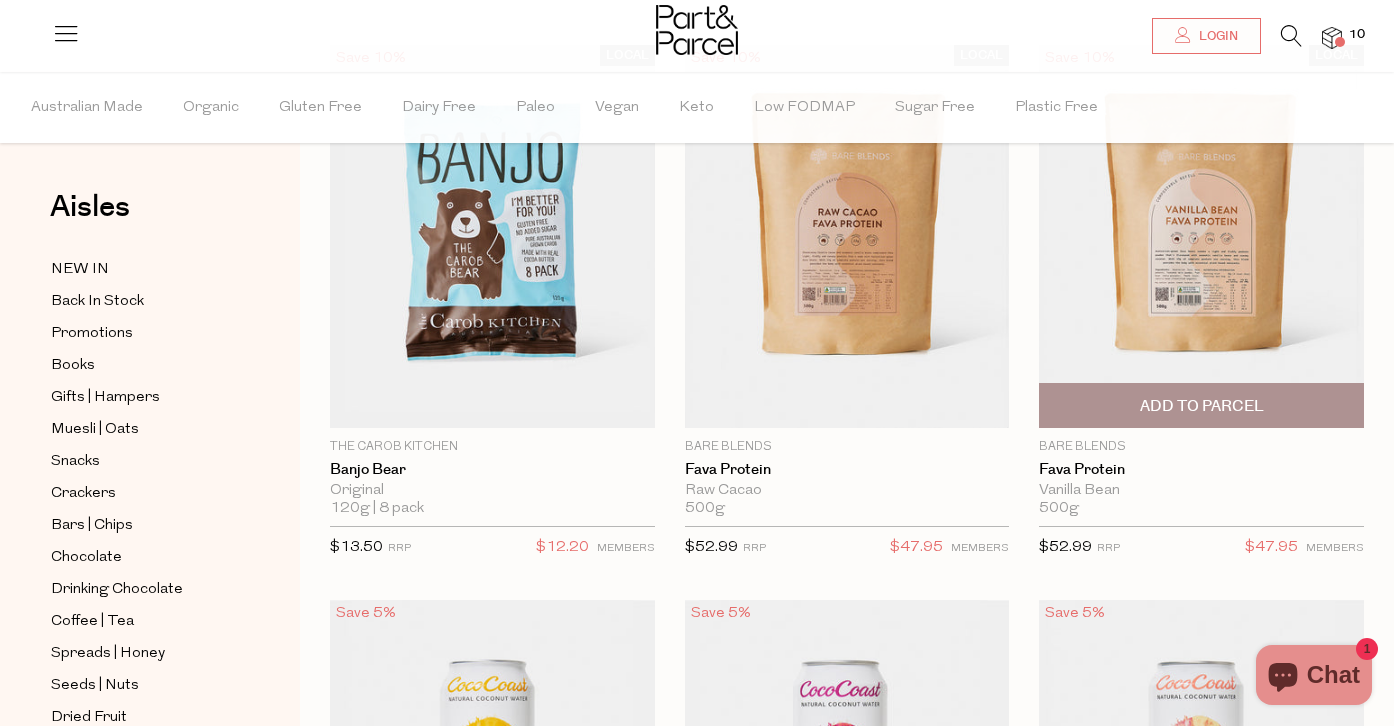 click at bounding box center (1201, 236) 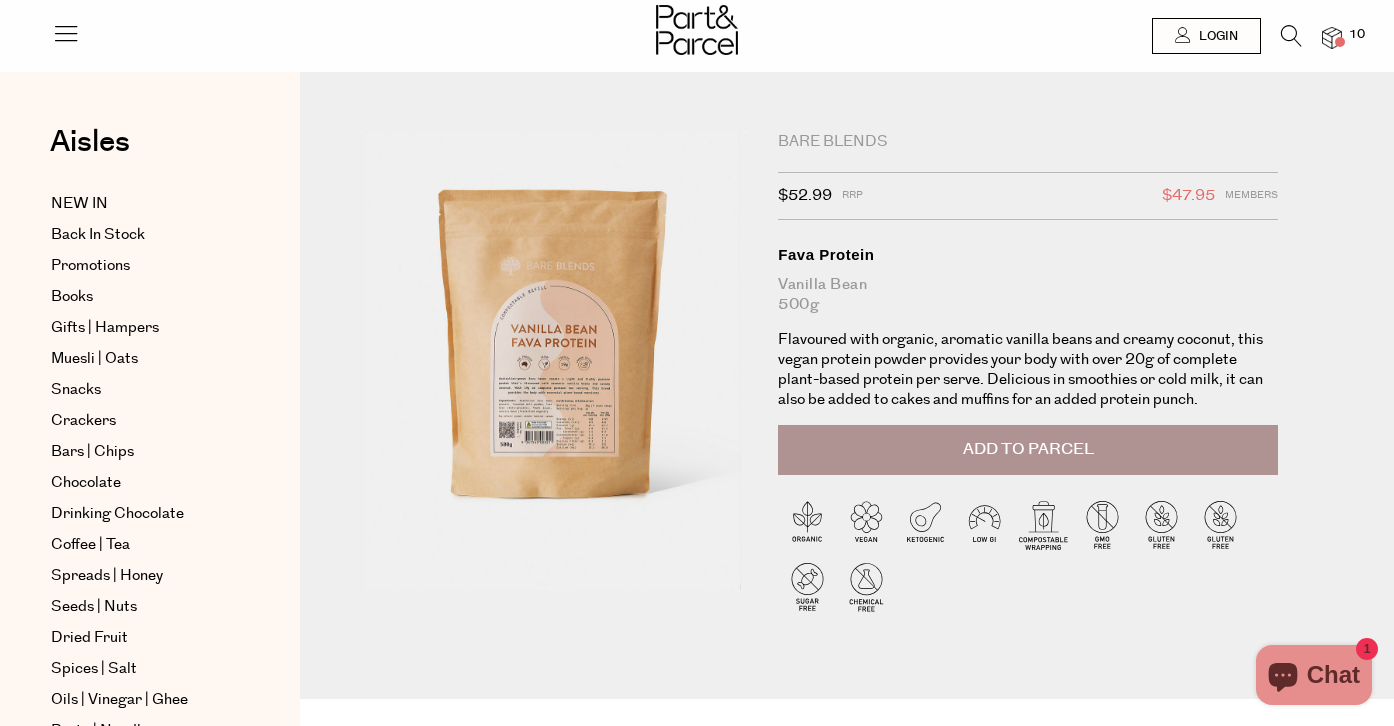 scroll, scrollTop: 0, scrollLeft: 0, axis: both 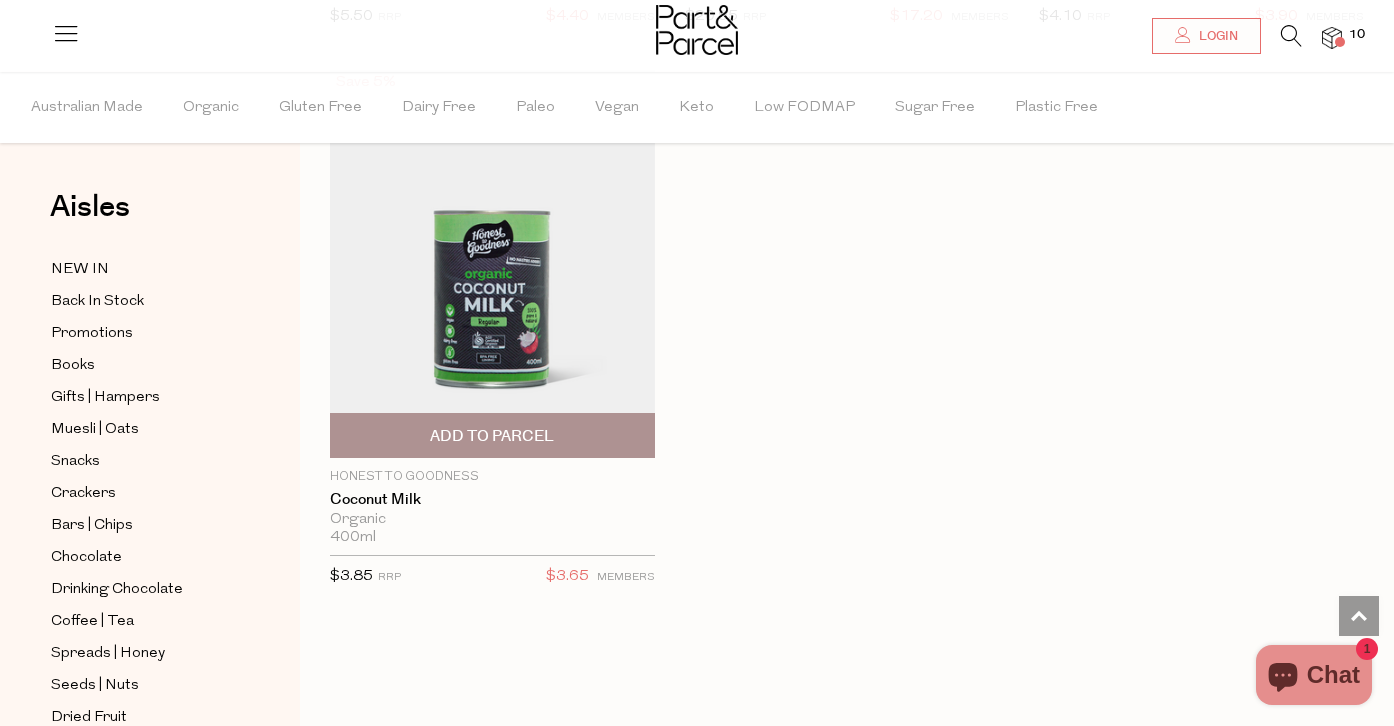 click on "Add To Parcel" at bounding box center [492, 436] 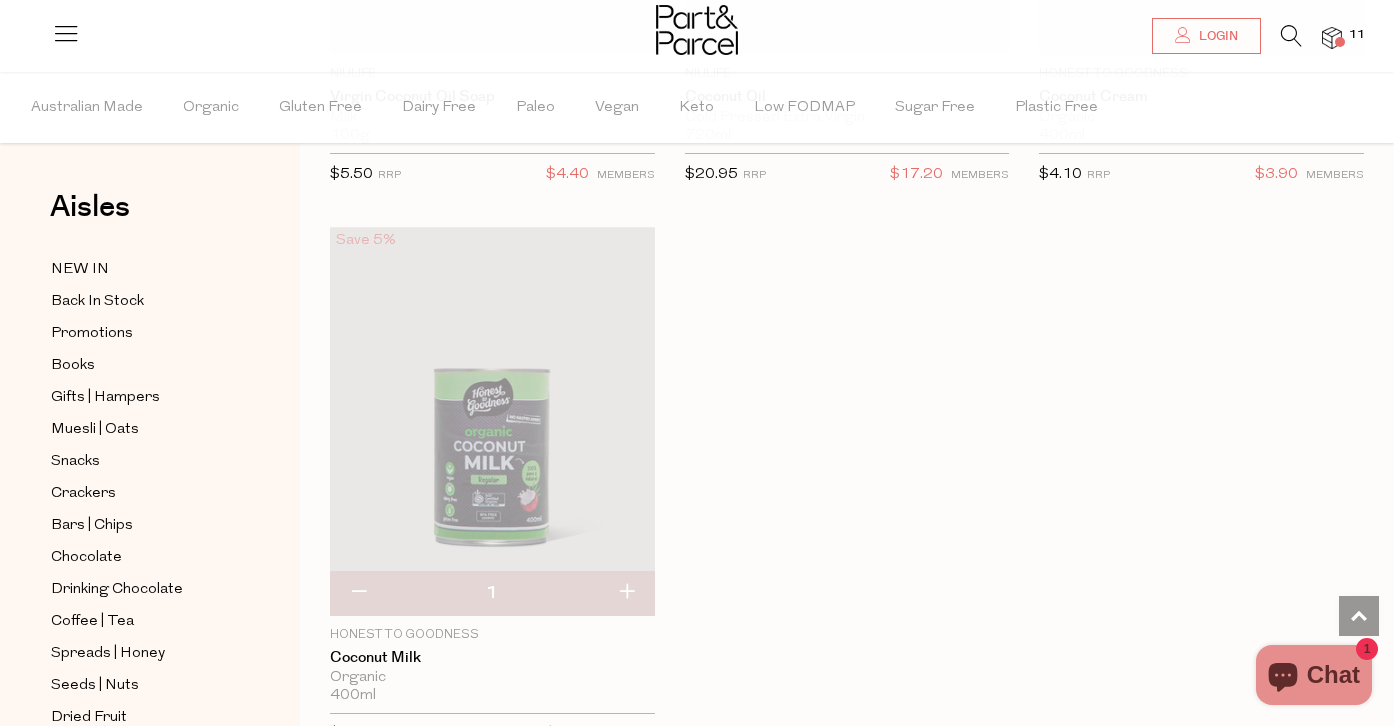 click on "LOCAL
Save 10%
1
Add To Parcel
The Carob Kitchen
Banjo Bear
Original
120g | 8 pack
{{max_qty_message}}
$13.50 RRP $12.20   LOCAL" at bounding box center [832, -1438] 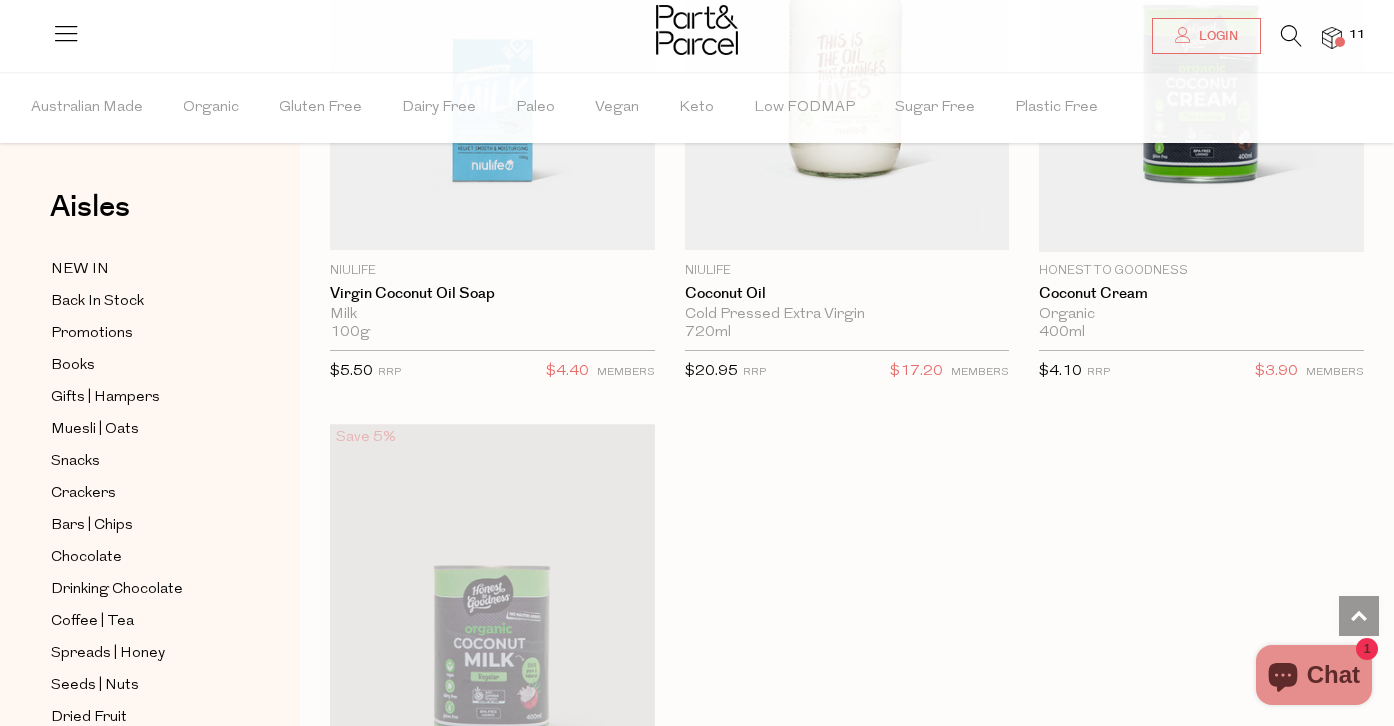 scroll, scrollTop: 3646, scrollLeft: 0, axis: vertical 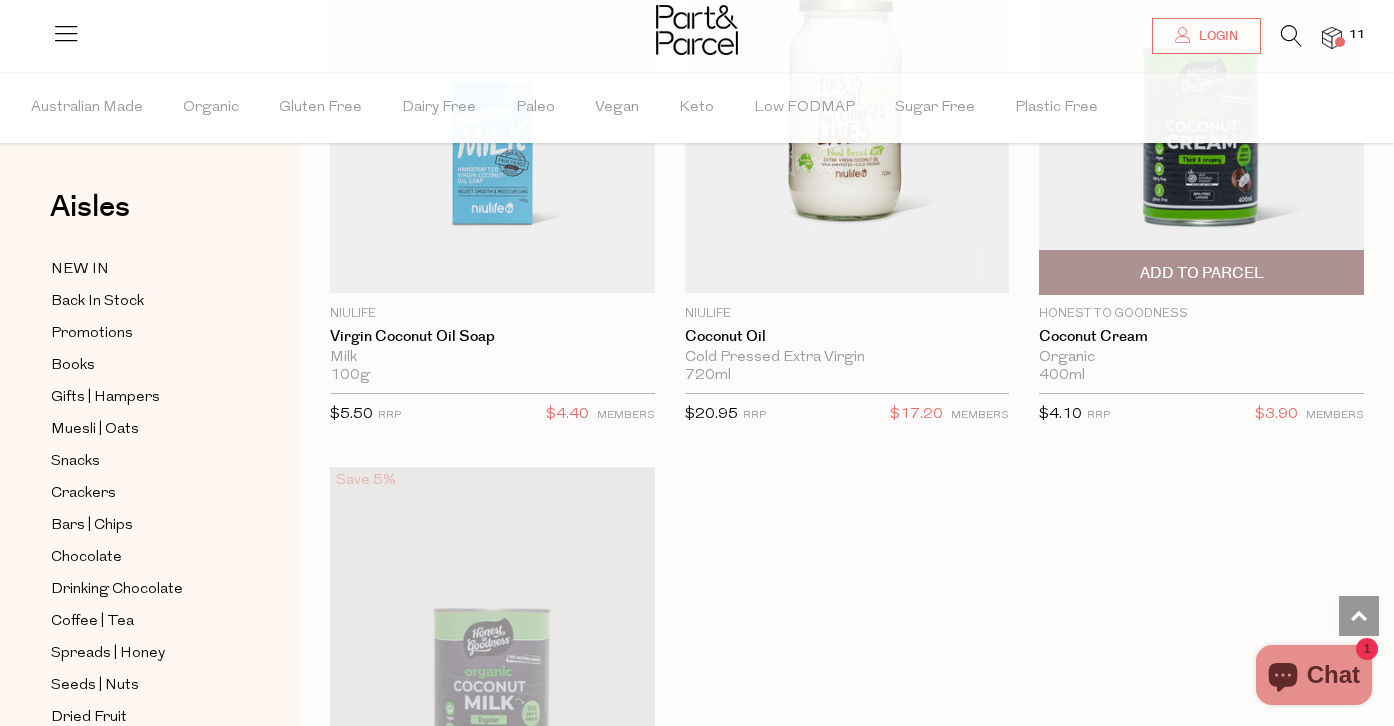 click on "Add To Parcel" at bounding box center (1201, 272) 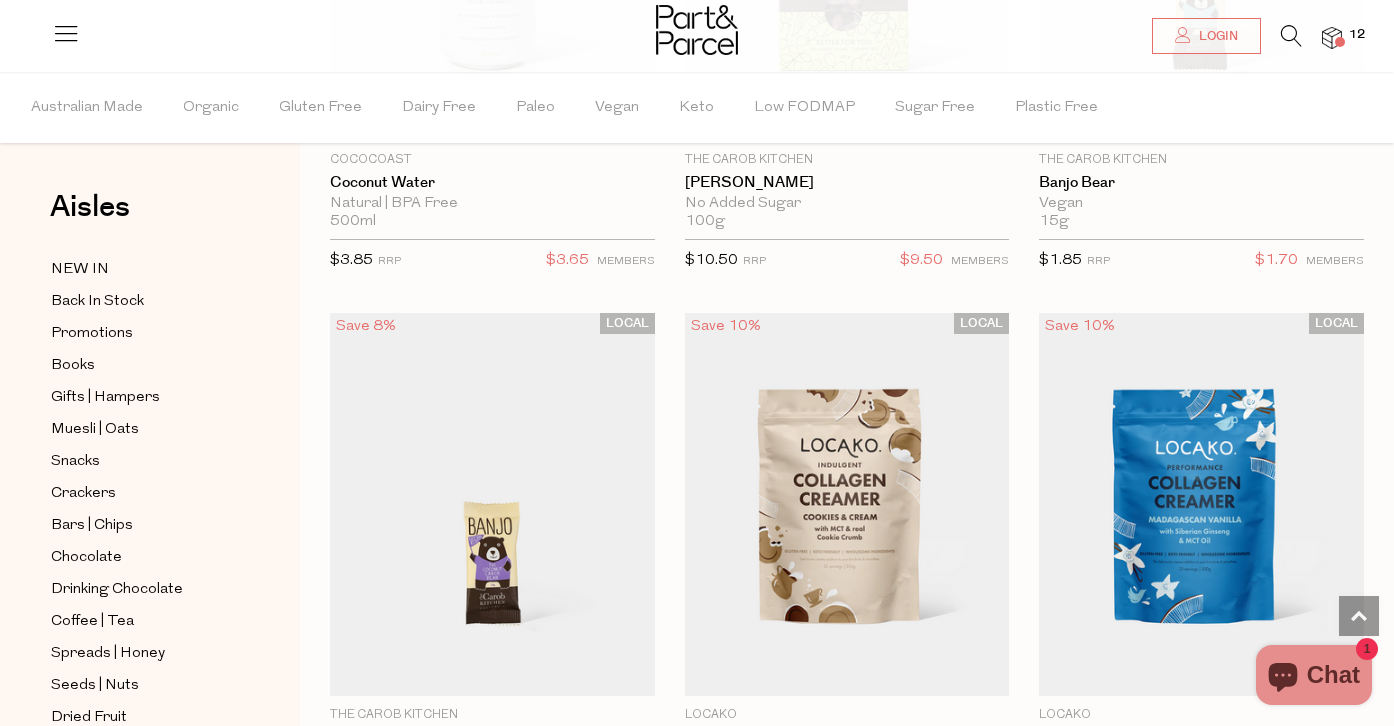 scroll, scrollTop: 0, scrollLeft: 0, axis: both 